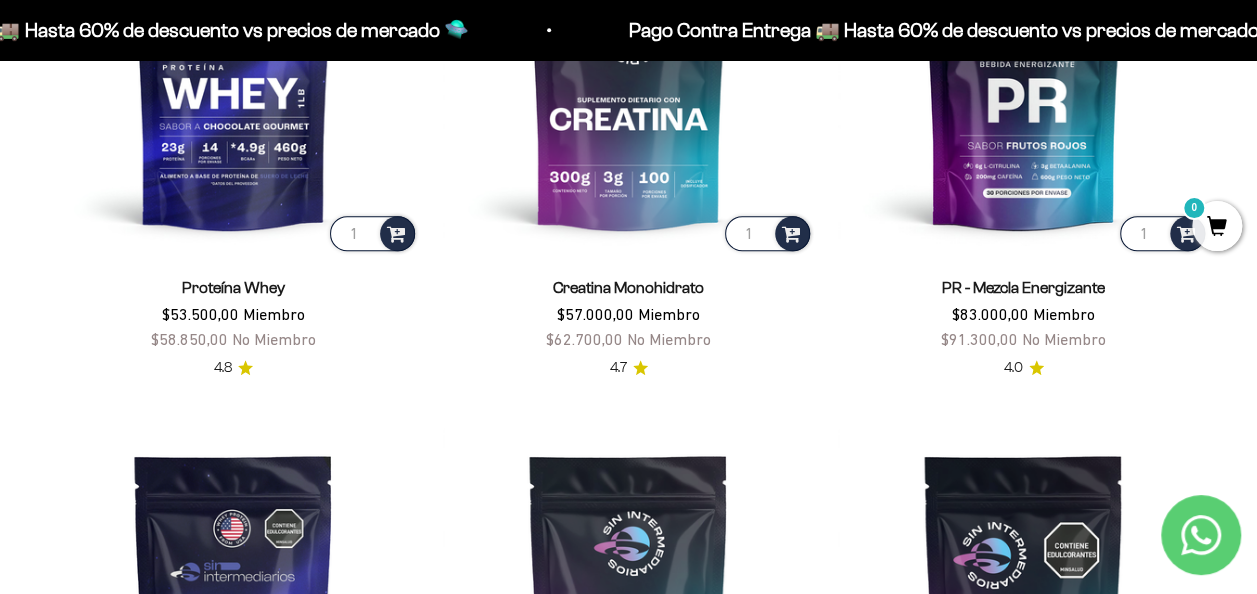 scroll, scrollTop: 900, scrollLeft: 0, axis: vertical 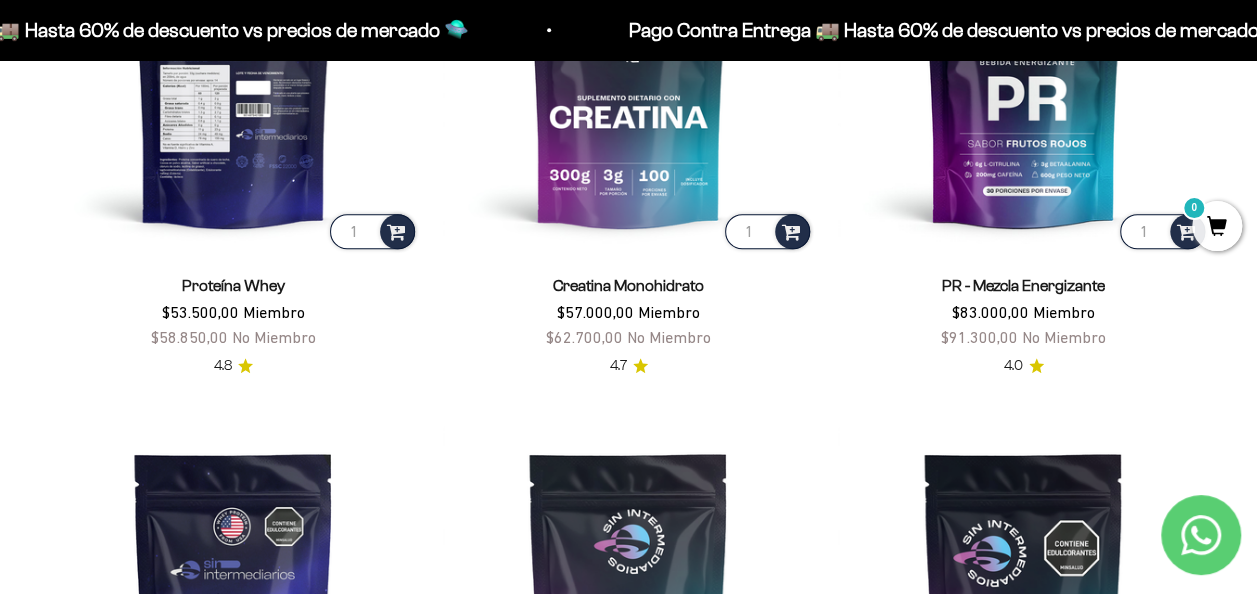 click at bounding box center (233, 67) 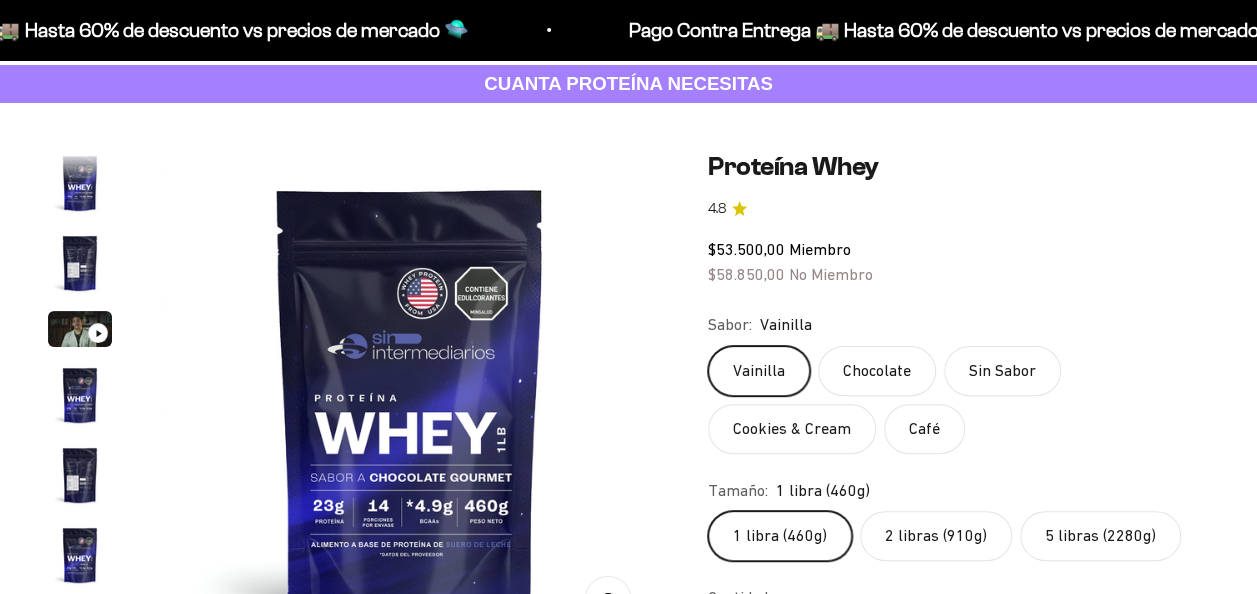 scroll, scrollTop: 190, scrollLeft: 0, axis: vertical 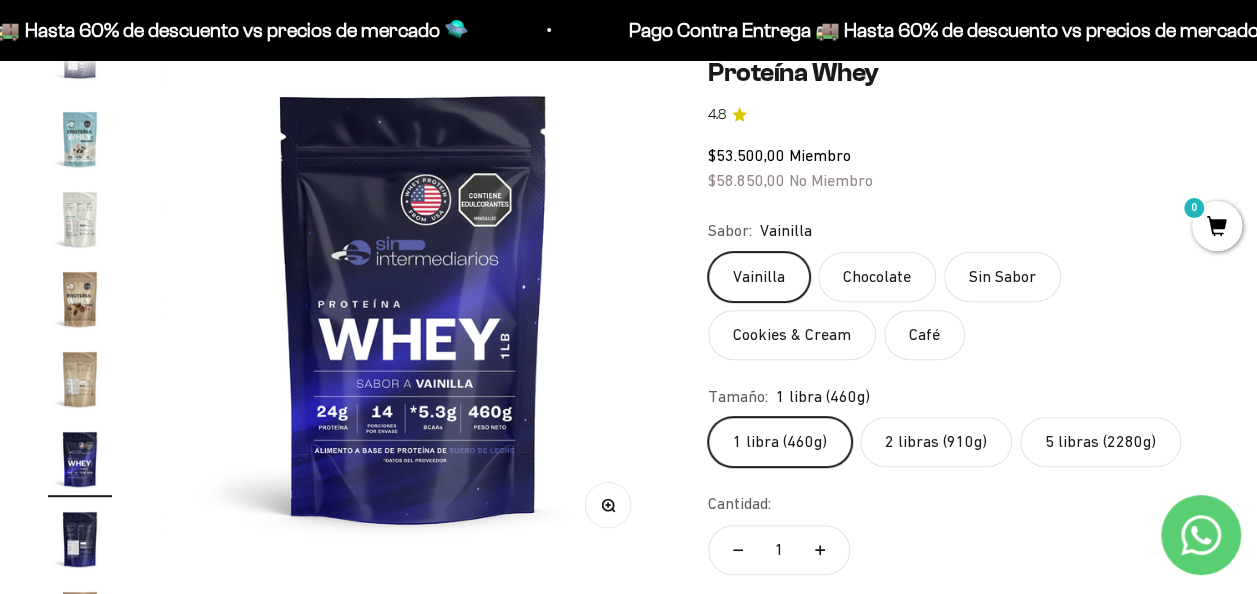click on "5 libras (2280g)" 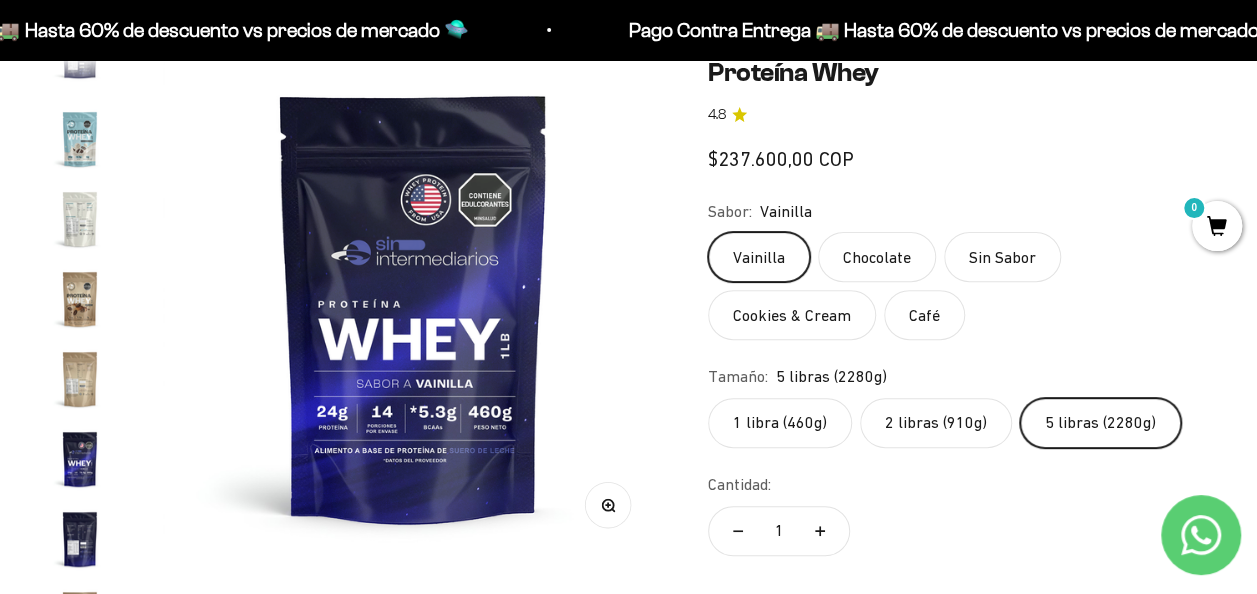 scroll, scrollTop: 0, scrollLeft: 4607, axis: horizontal 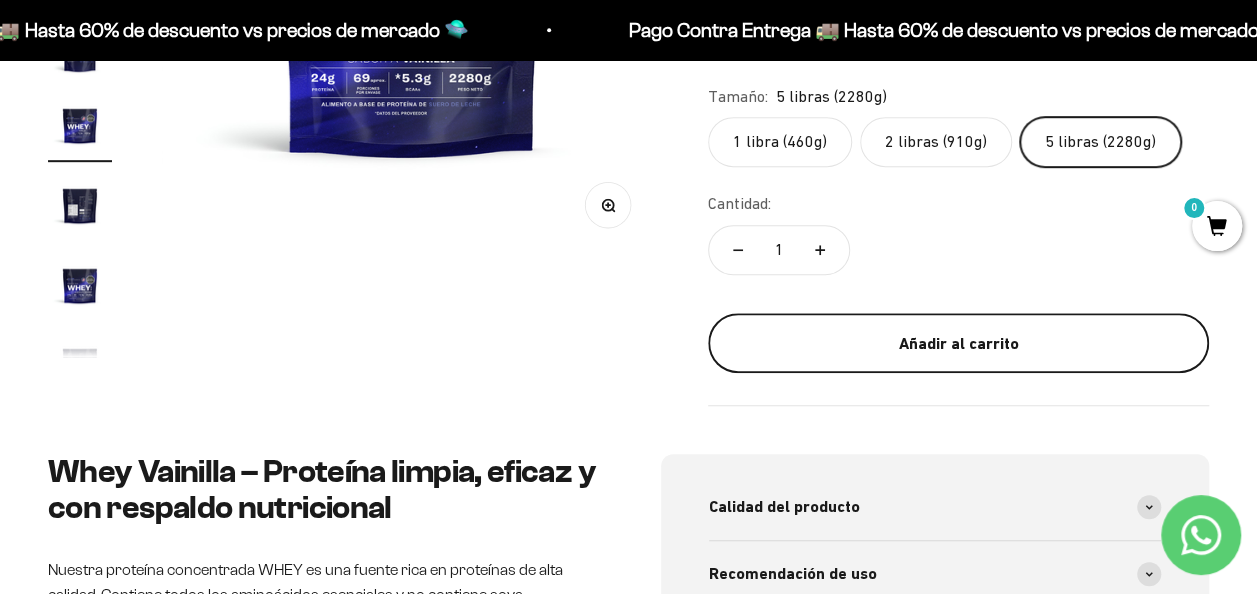 click on "Añadir al carrito" at bounding box center [958, 343] 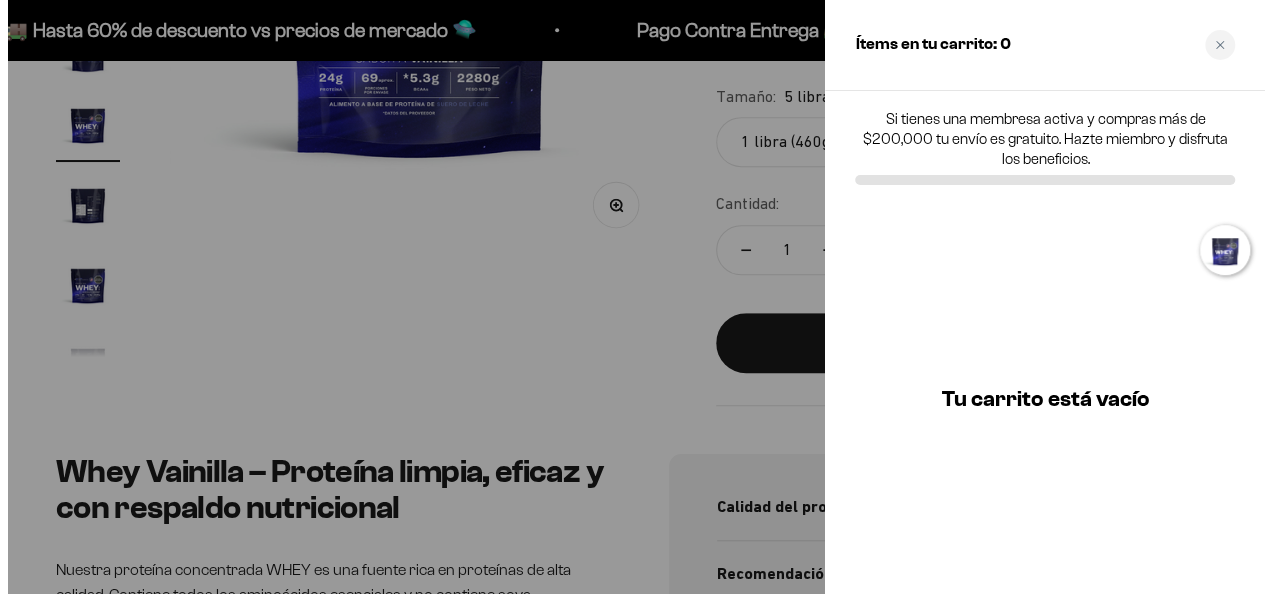 scroll, scrollTop: 0, scrollLeft: 4683, axis: horizontal 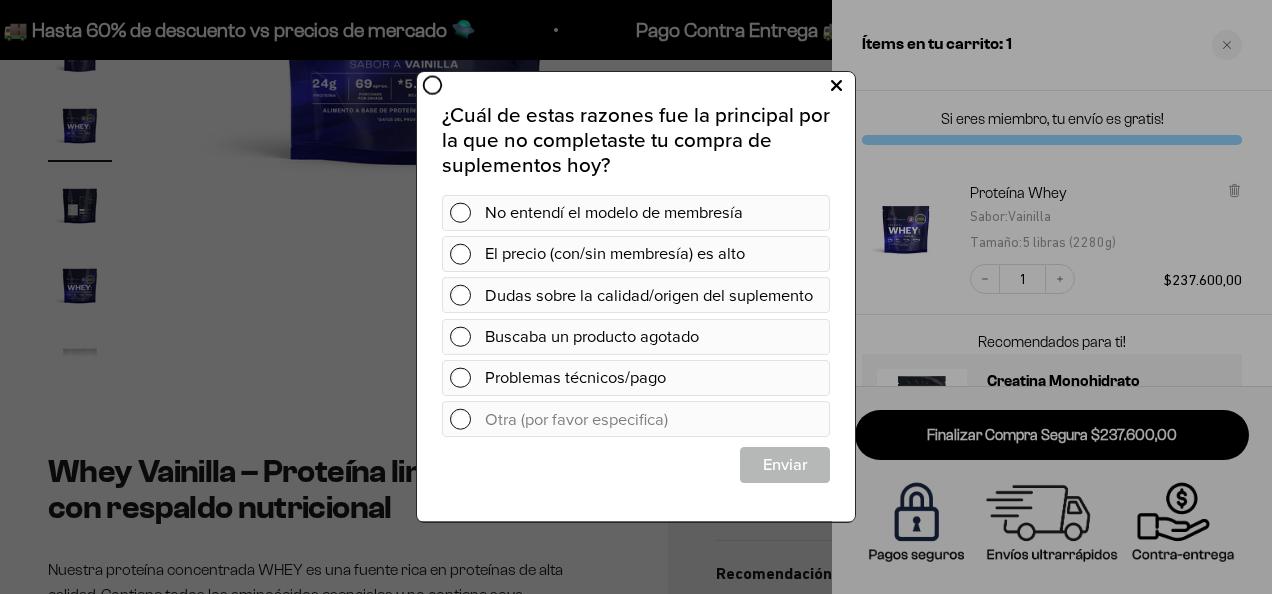 click at bounding box center [836, 86] 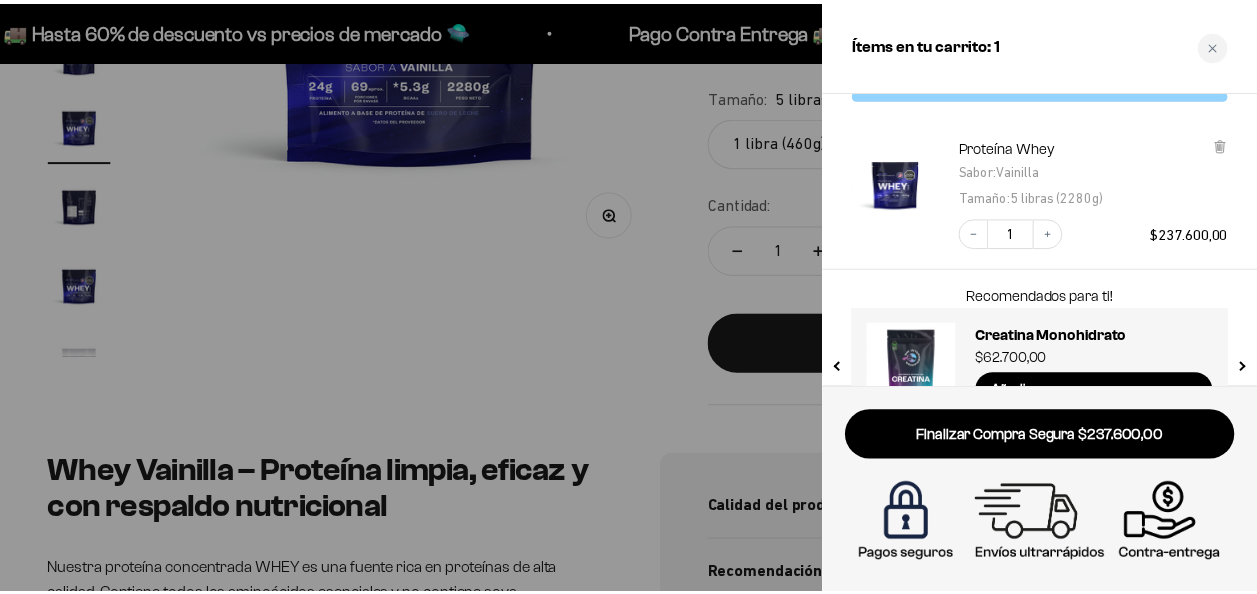 scroll, scrollTop: 0, scrollLeft: 0, axis: both 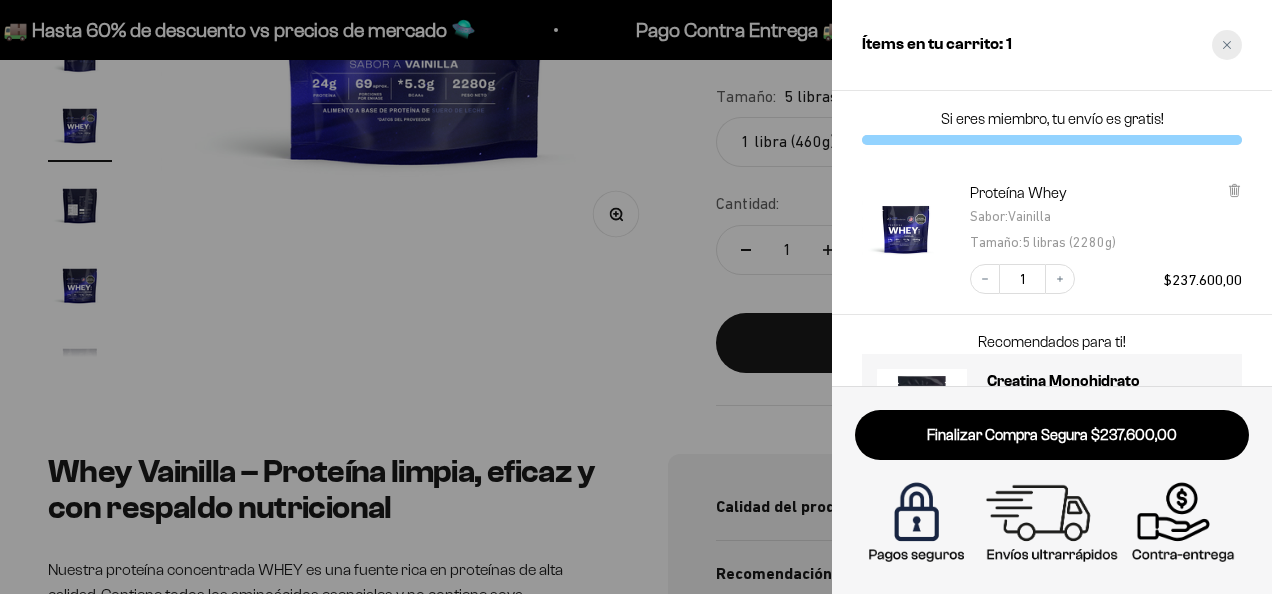 click at bounding box center (1227, 45) 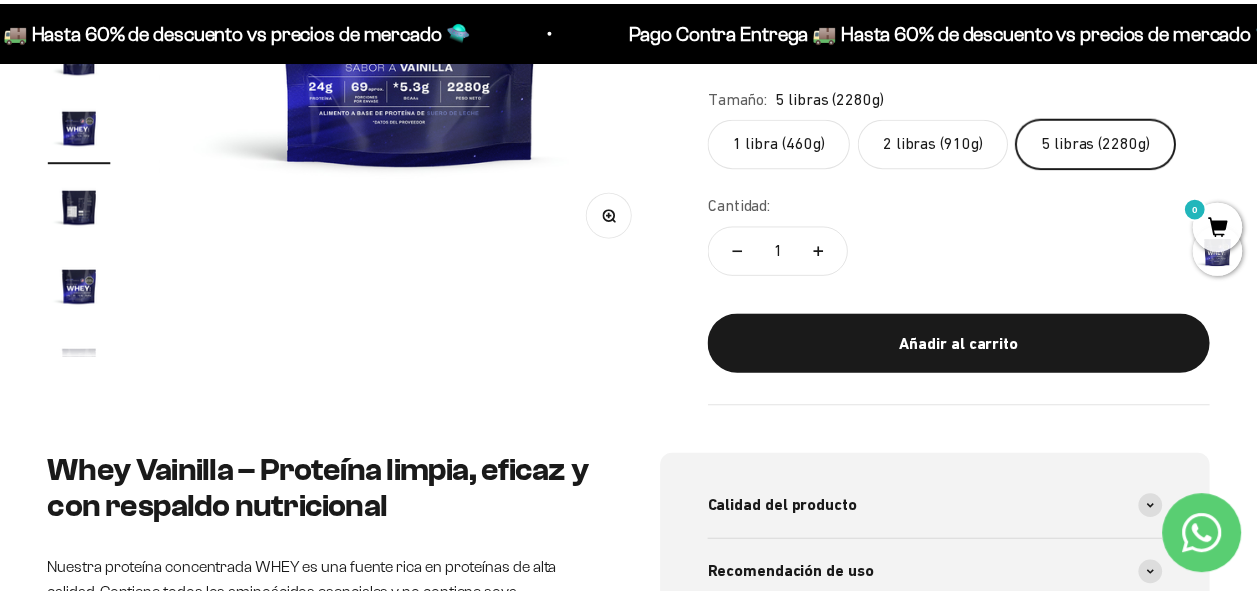 scroll, scrollTop: 0, scrollLeft: 4607, axis: horizontal 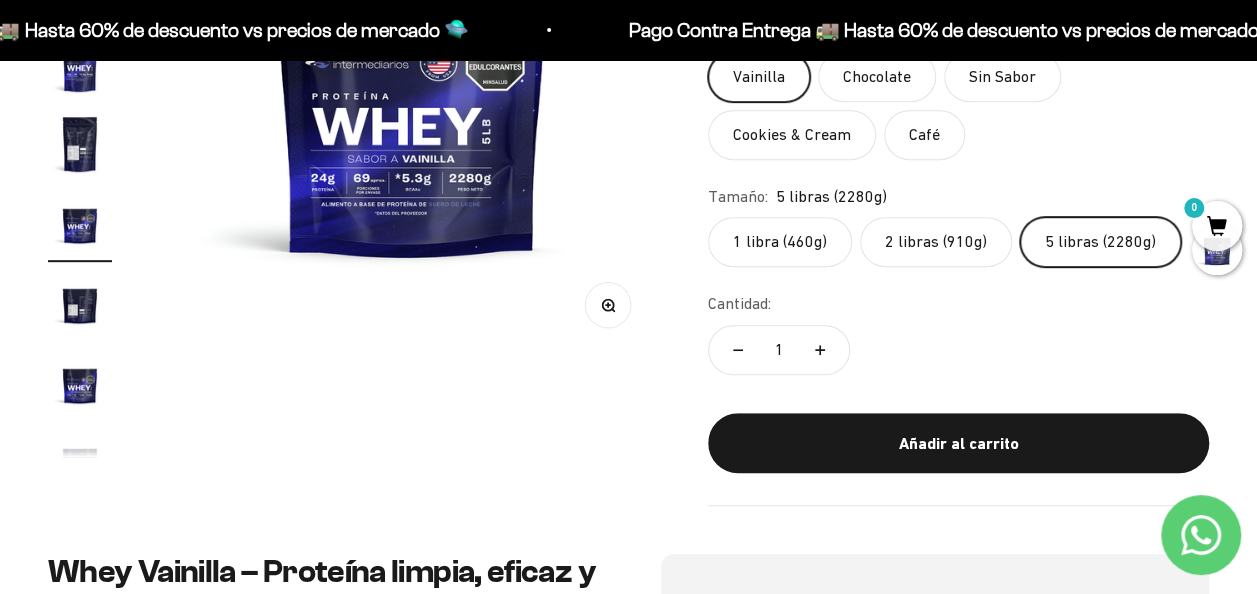 click on "2 libras (910g)" 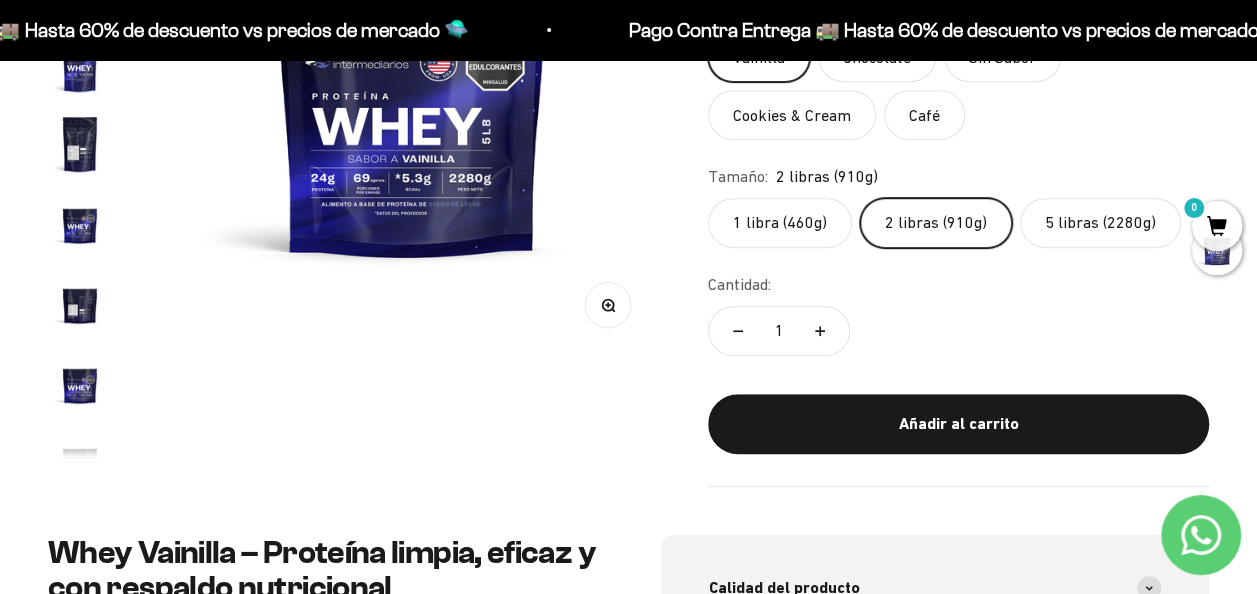 scroll, scrollTop: 0, scrollLeft: 2560, axis: horizontal 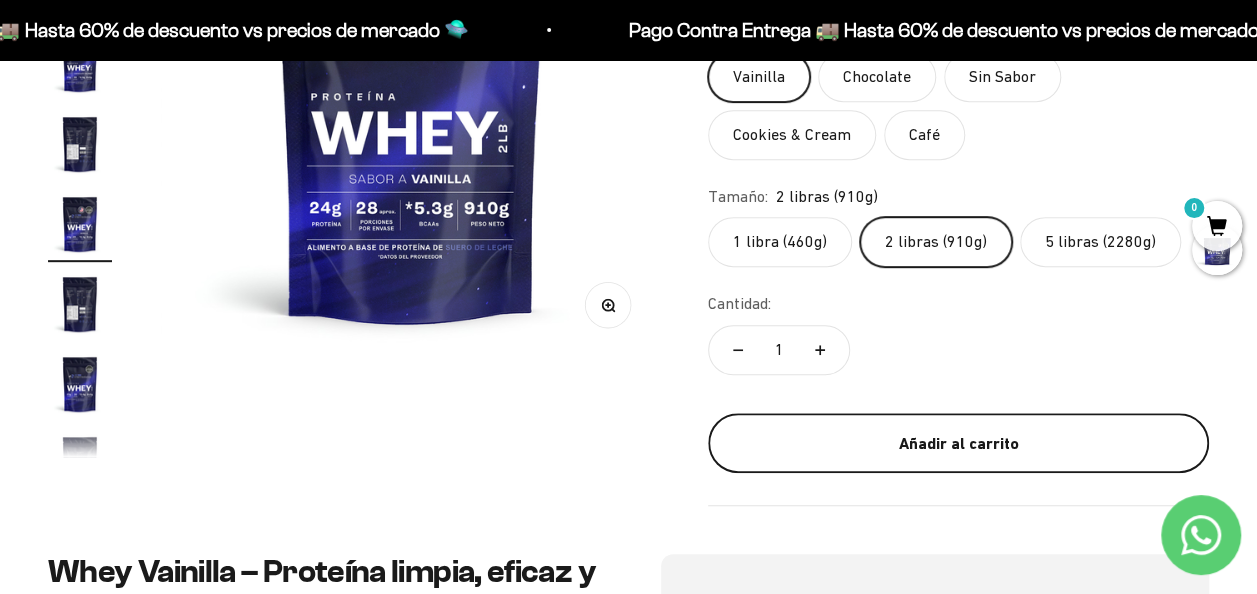 click on "Añadir al carrito" at bounding box center [958, 444] 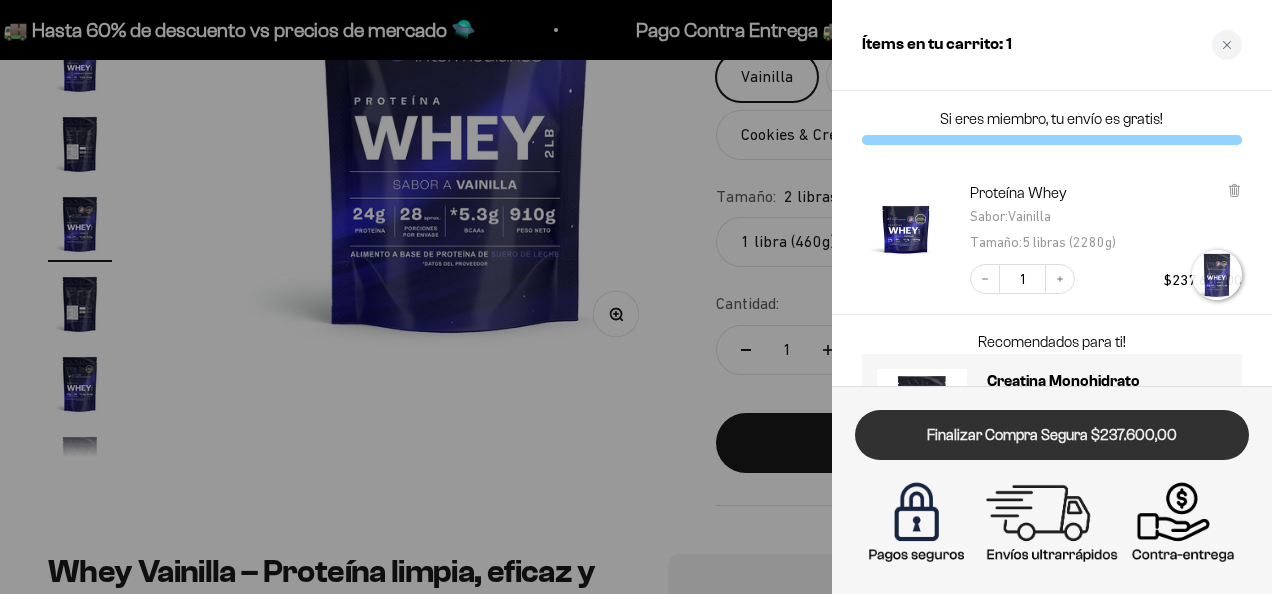 scroll, scrollTop: 0, scrollLeft: 2602, axis: horizontal 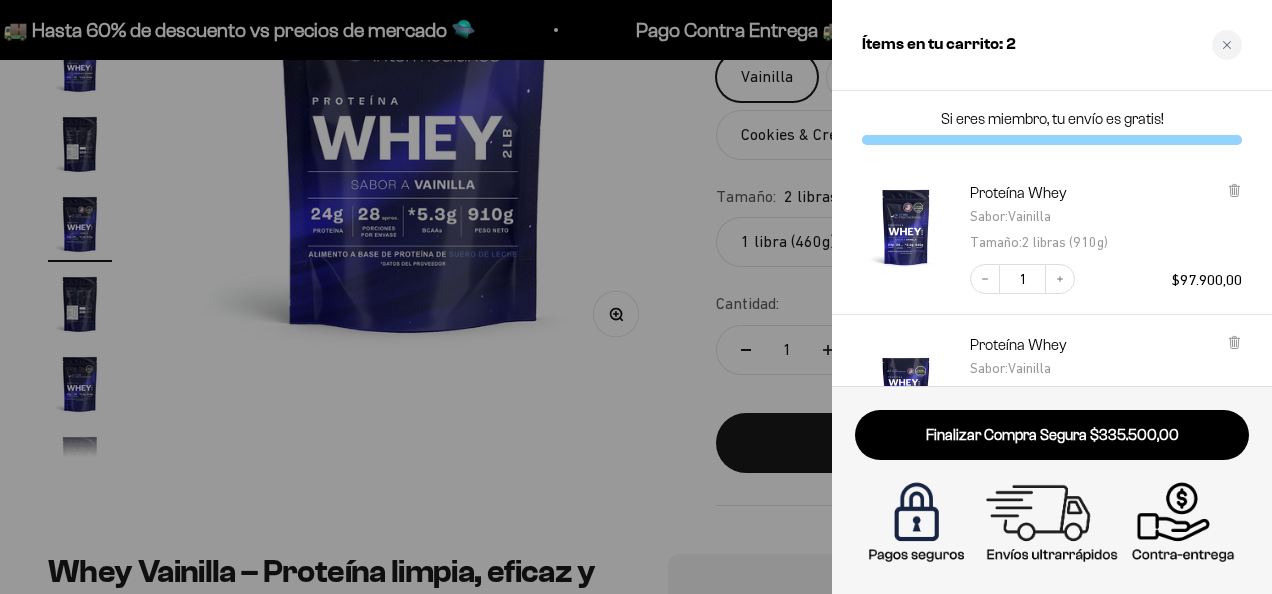 click 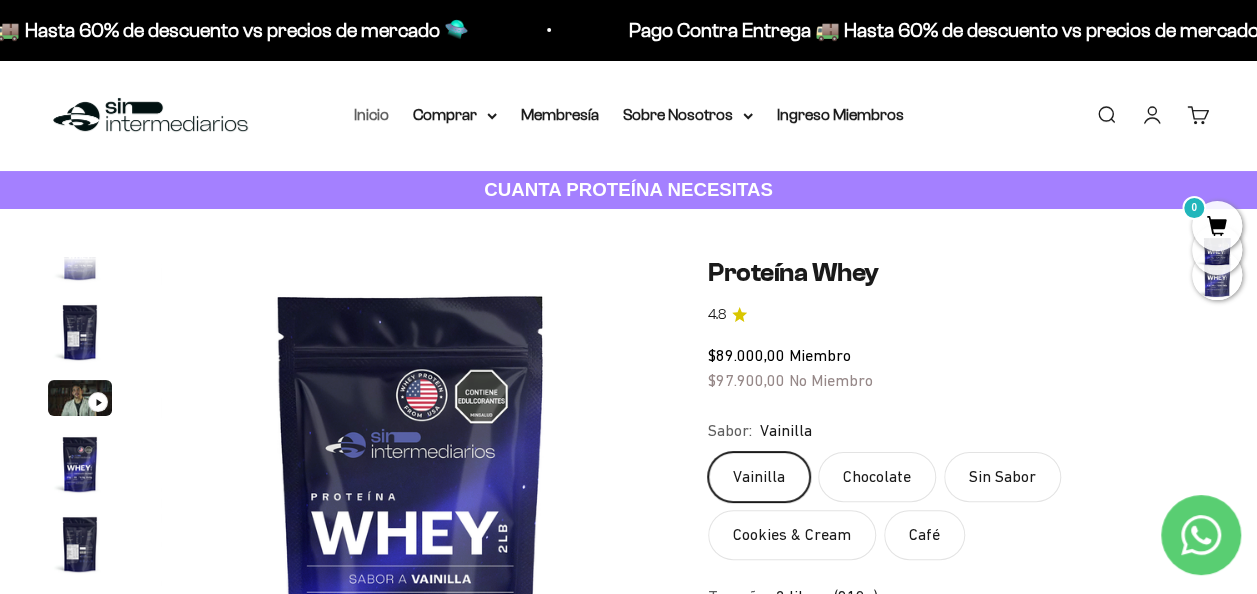 click on "Inicio" at bounding box center [371, 114] 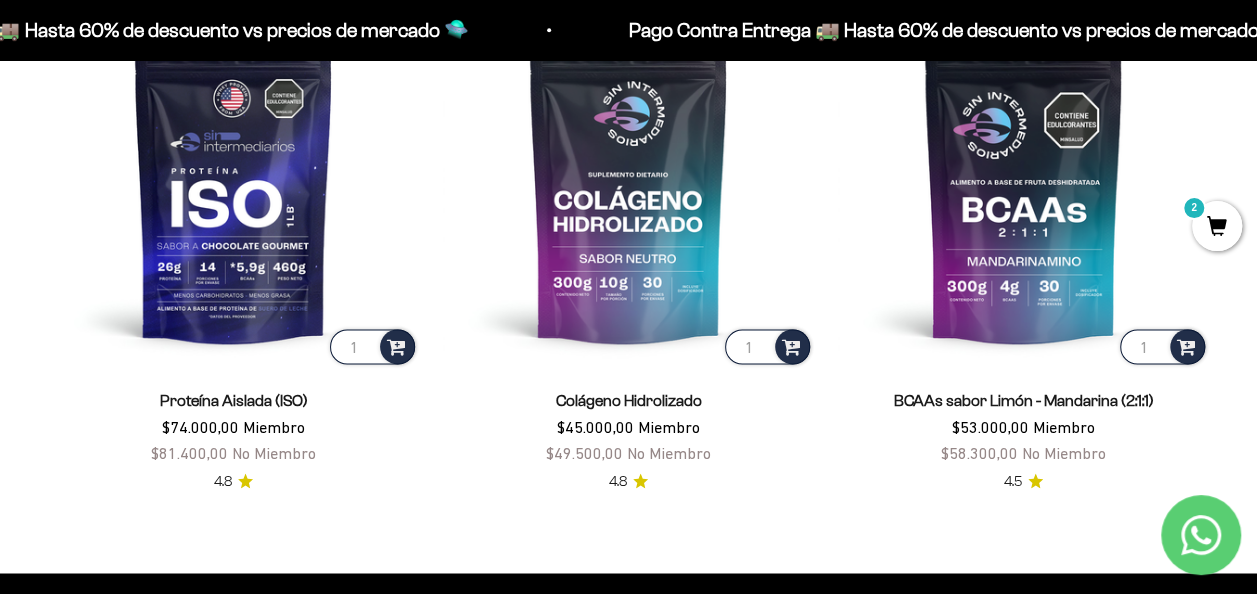scroll, scrollTop: 1200, scrollLeft: 0, axis: vertical 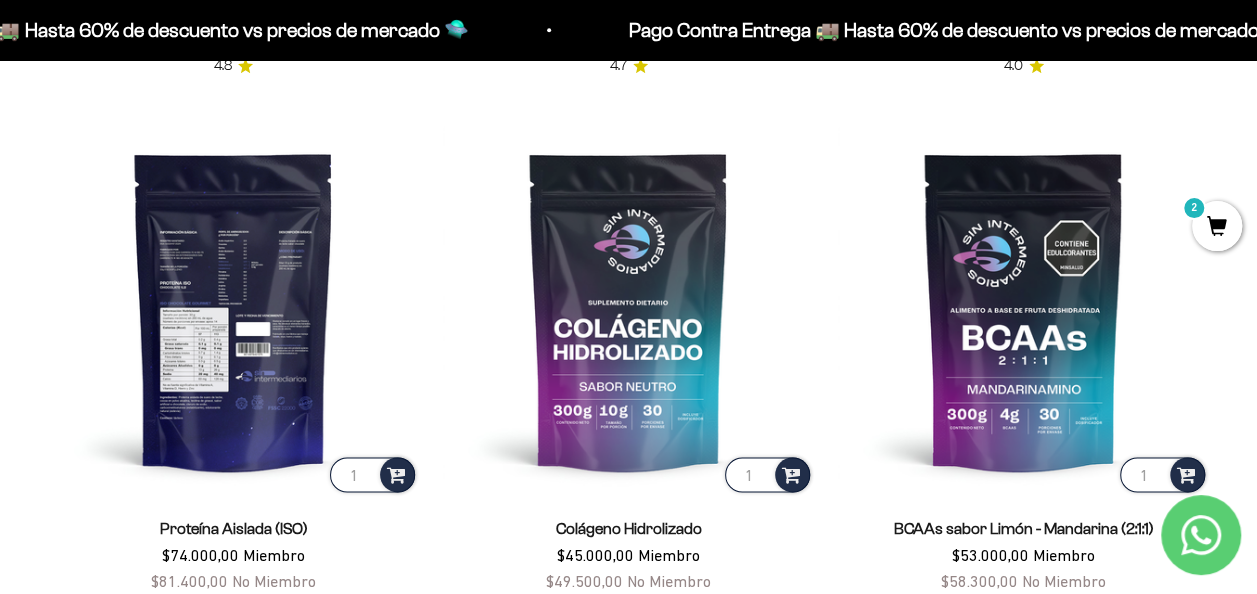 click at bounding box center [233, 310] 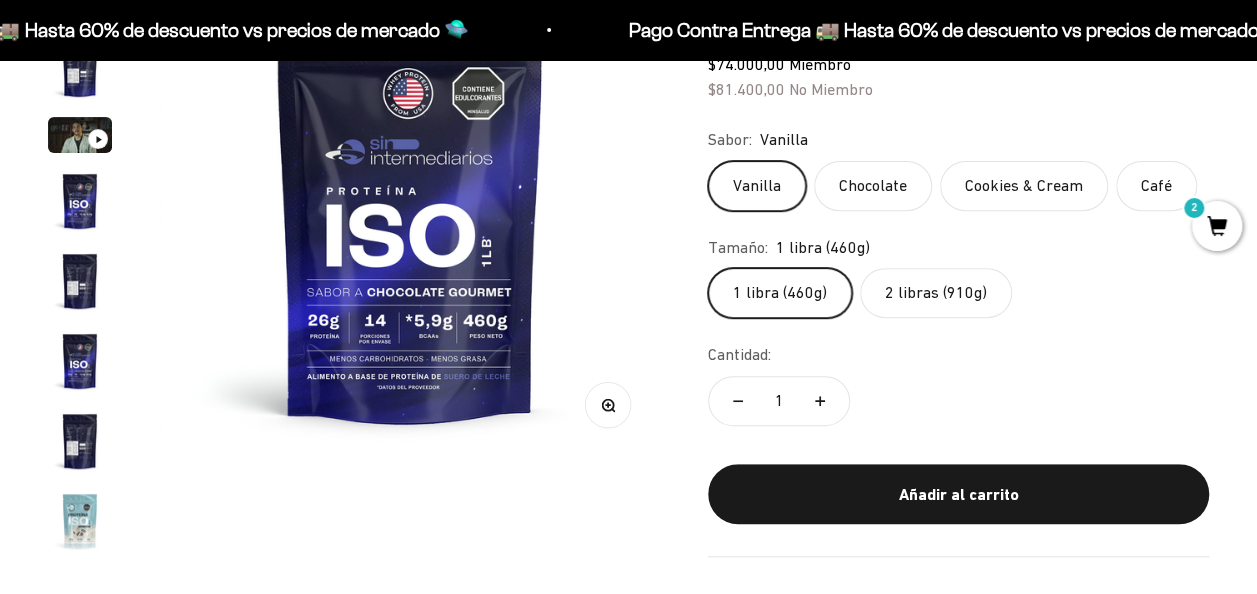 scroll, scrollTop: 300, scrollLeft: 0, axis: vertical 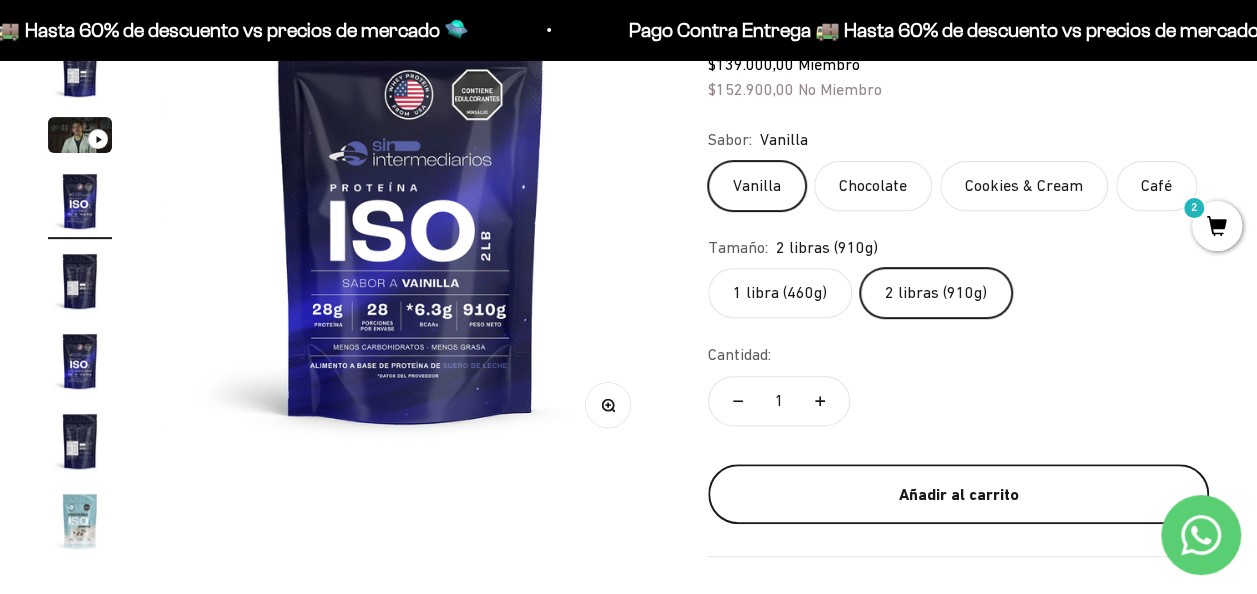 click on "Añadir al carrito" at bounding box center (958, 494) 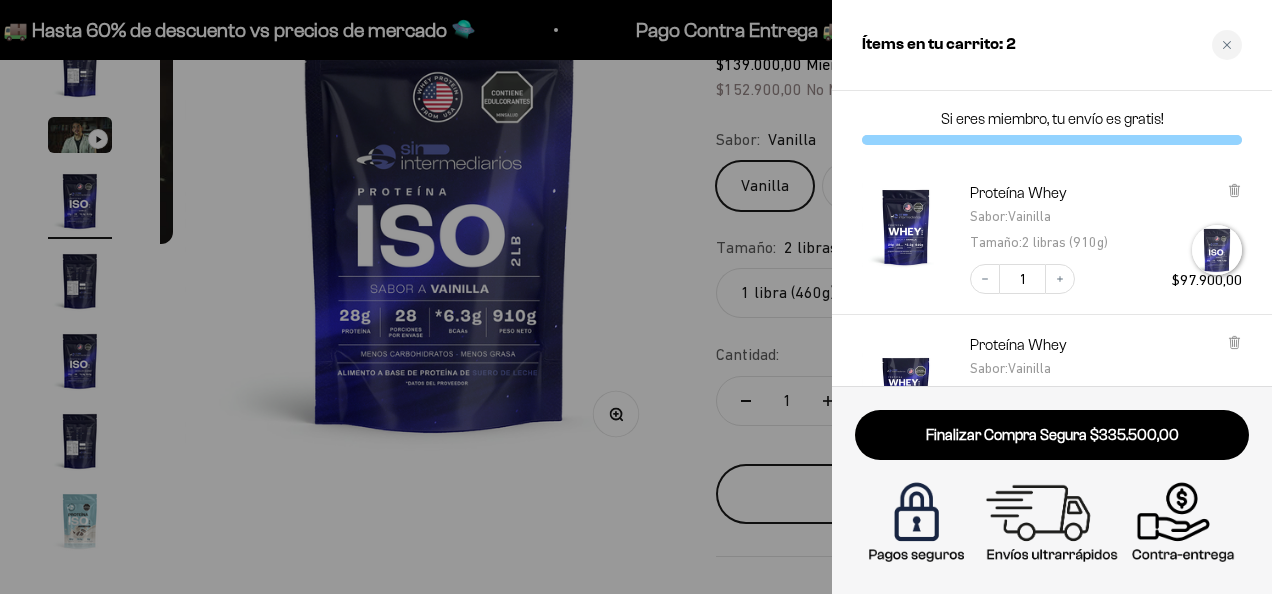 scroll, scrollTop: 0, scrollLeft: 1561, axis: horizontal 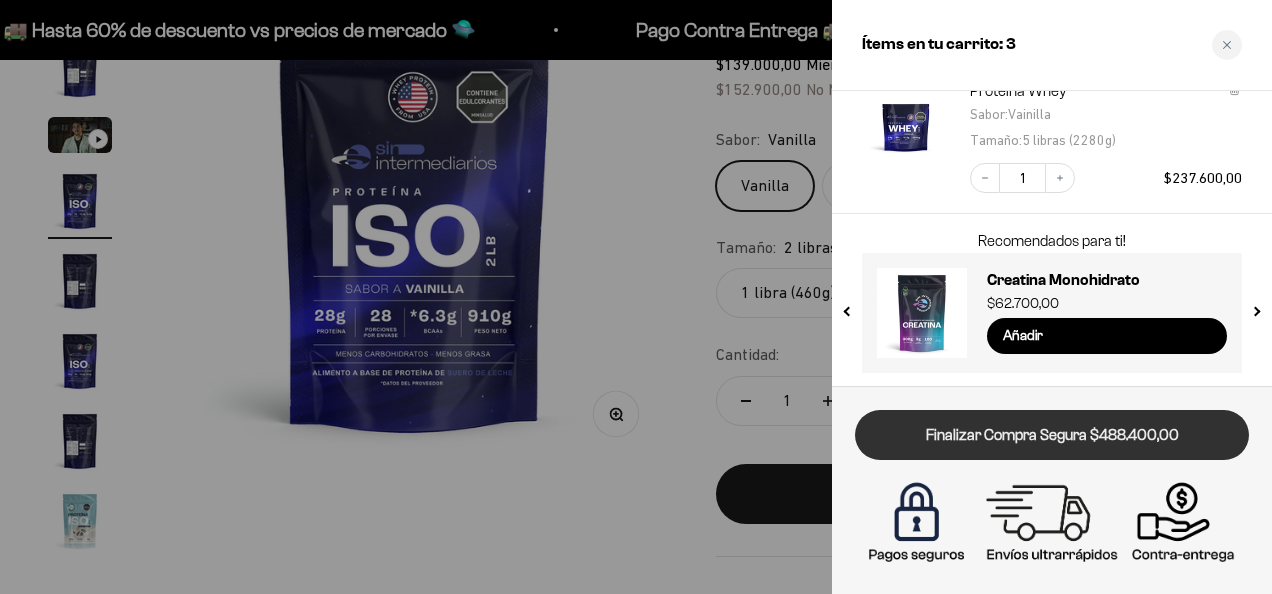 click on "Finalizar Compra Segura $488.400,00" at bounding box center [1052, 435] 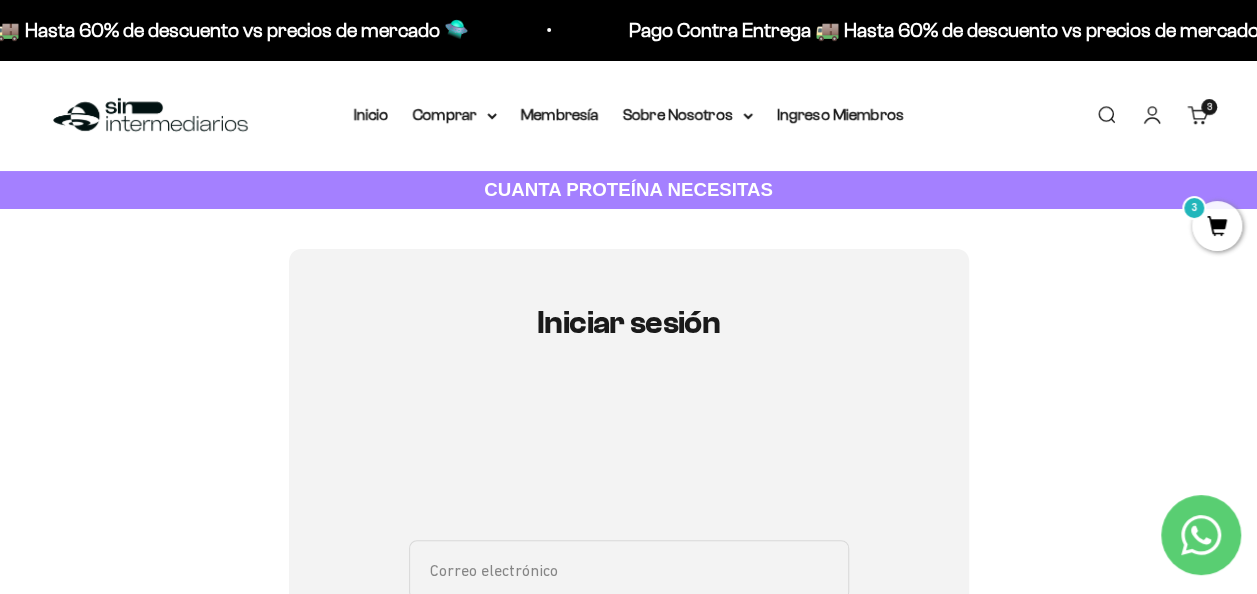 scroll, scrollTop: 300, scrollLeft: 0, axis: vertical 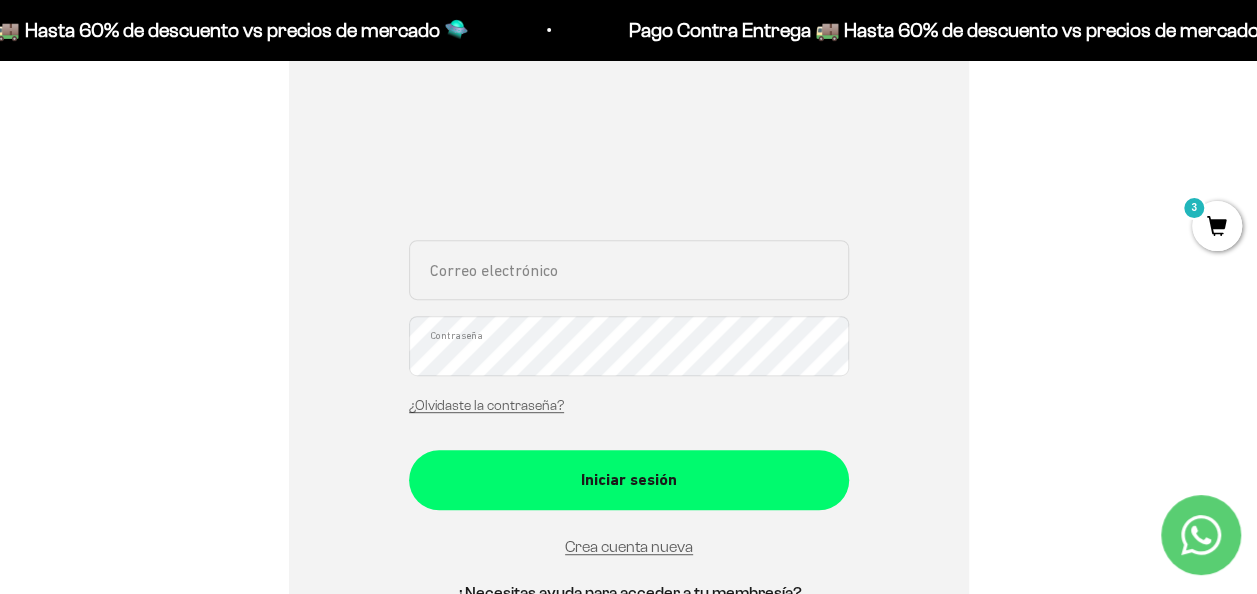click on "Correo electrónico" at bounding box center [629, 270] 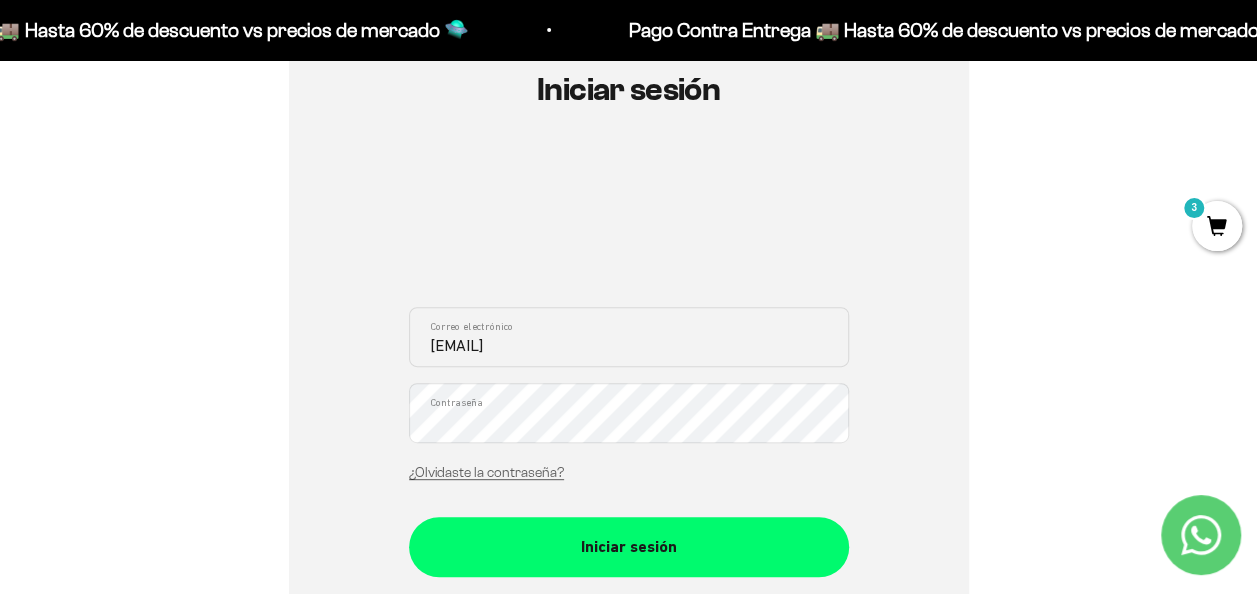scroll, scrollTop: 200, scrollLeft: 0, axis: vertical 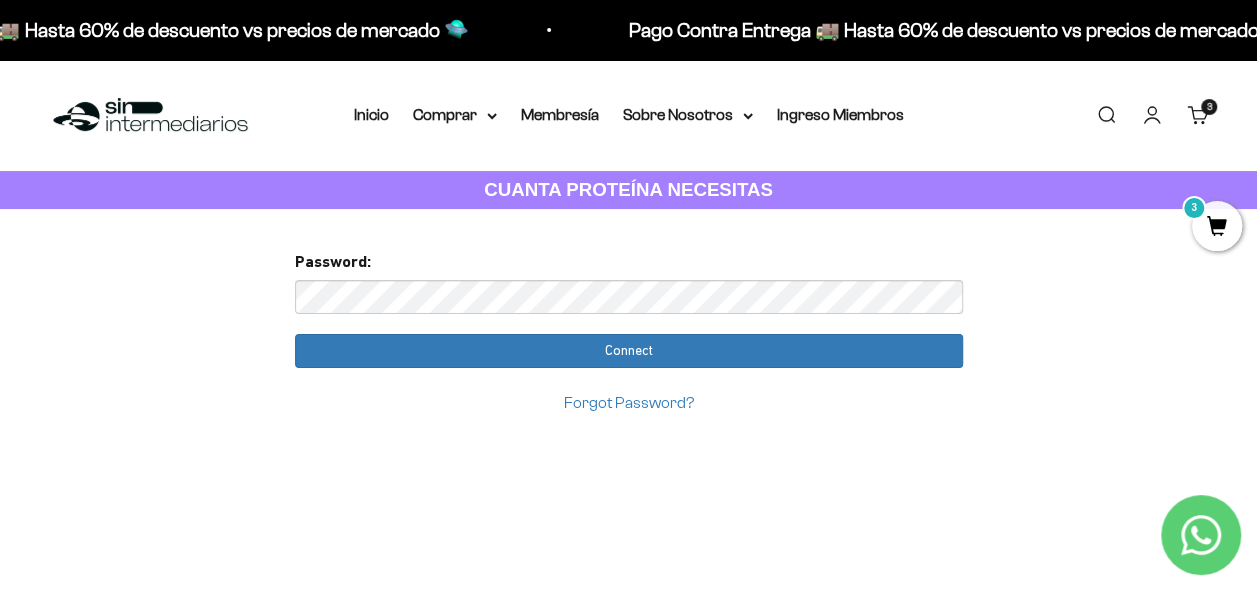 click on "Password:
Connect
Forgot Password?" at bounding box center (629, 332) 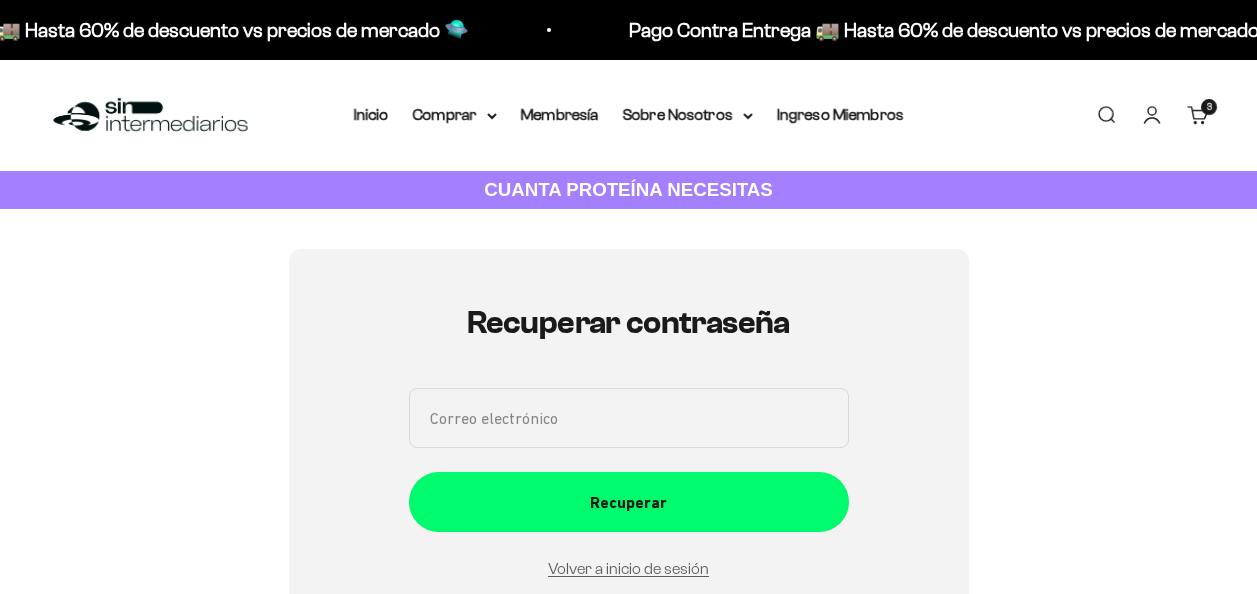 scroll, scrollTop: 225, scrollLeft: 0, axis: vertical 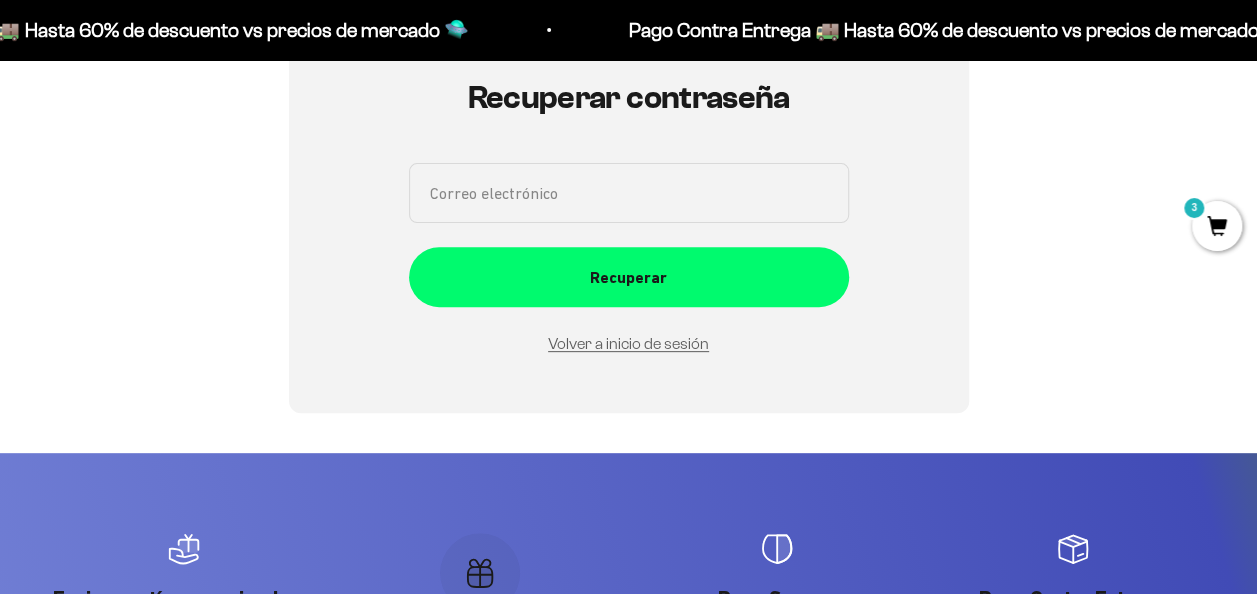 click on "Correo electrónico" at bounding box center [629, 193] 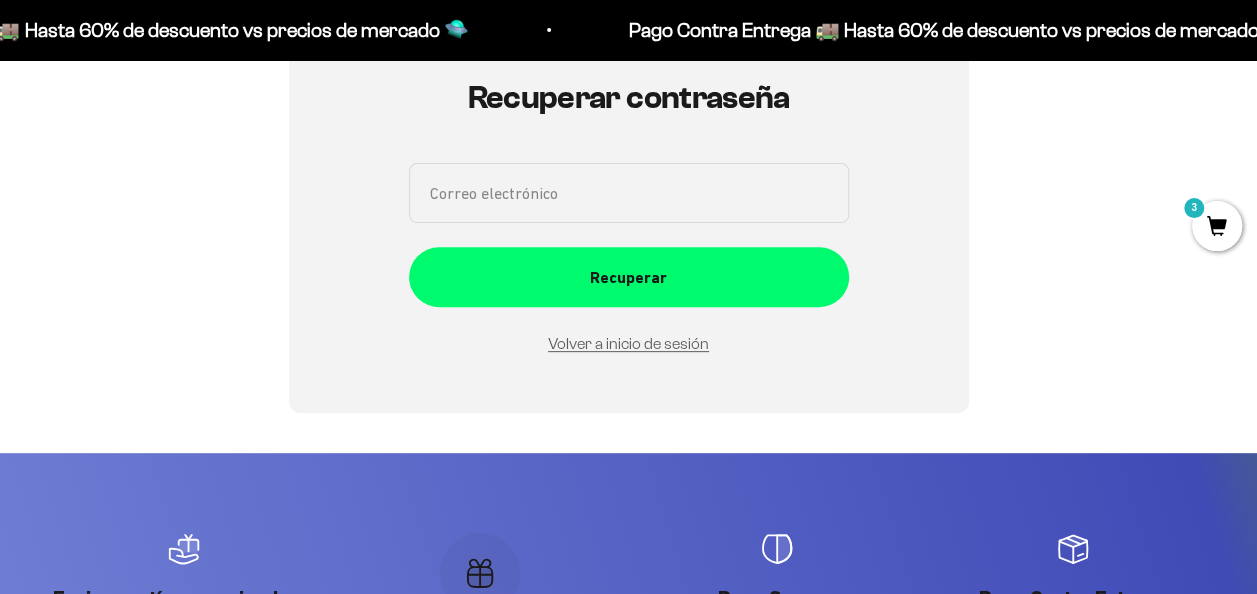 type on "lpalacioabogada@gmail.com" 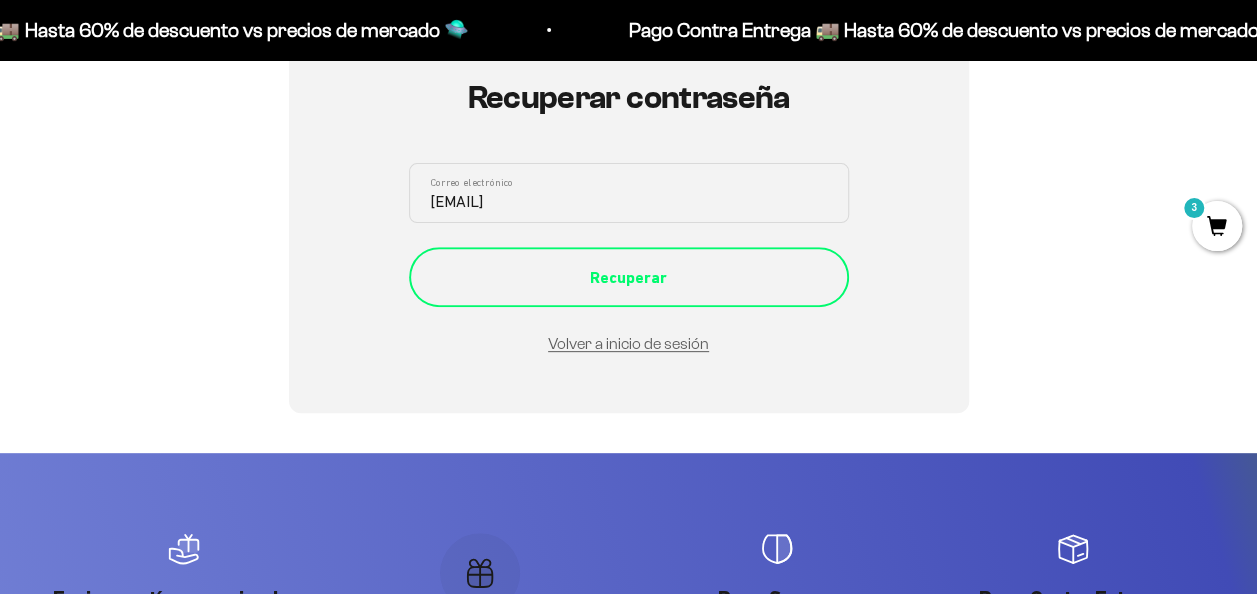 click on "Recuperar" at bounding box center (629, 278) 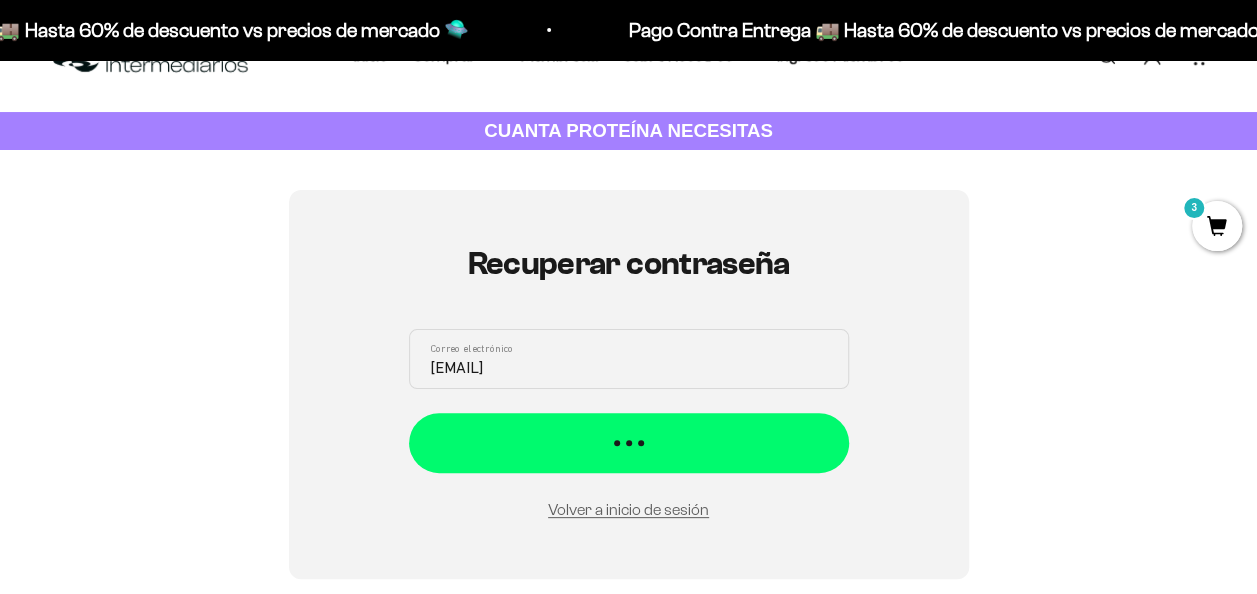 scroll, scrollTop: 0, scrollLeft: 0, axis: both 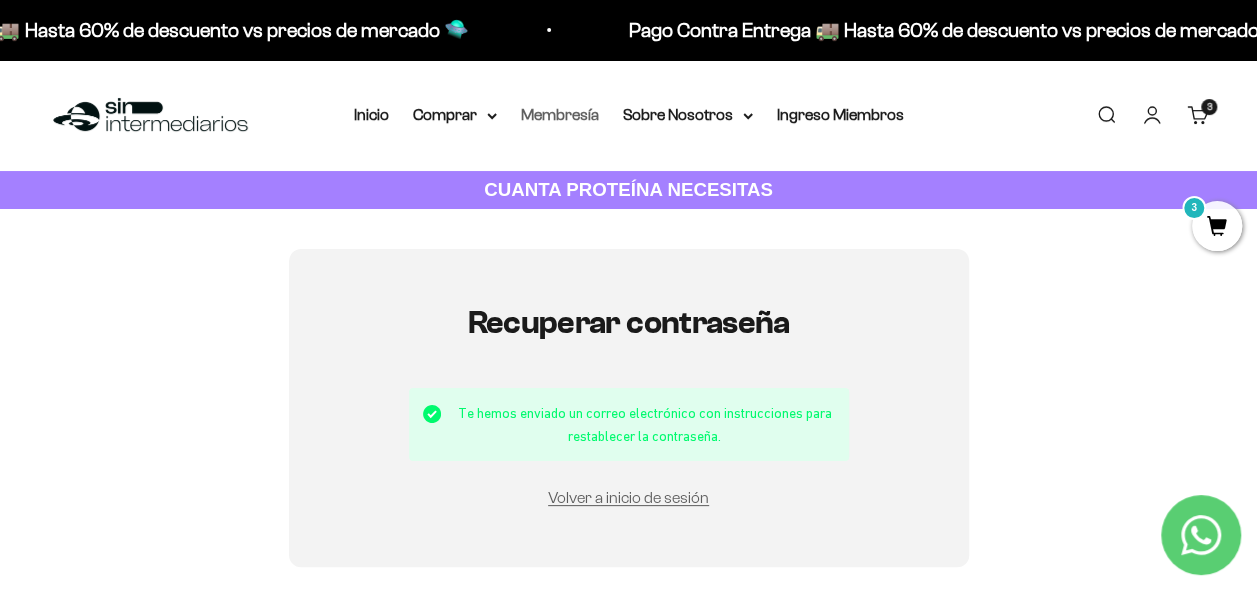 click on "Membresía" at bounding box center [560, 115] 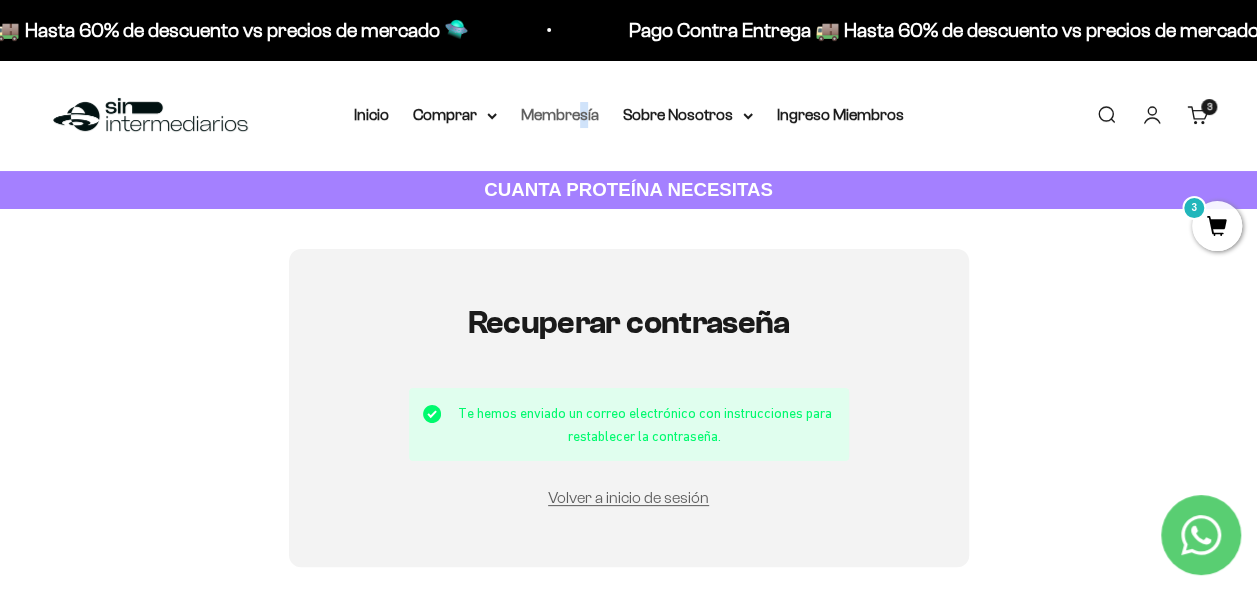 click on "Membresía" at bounding box center (560, 114) 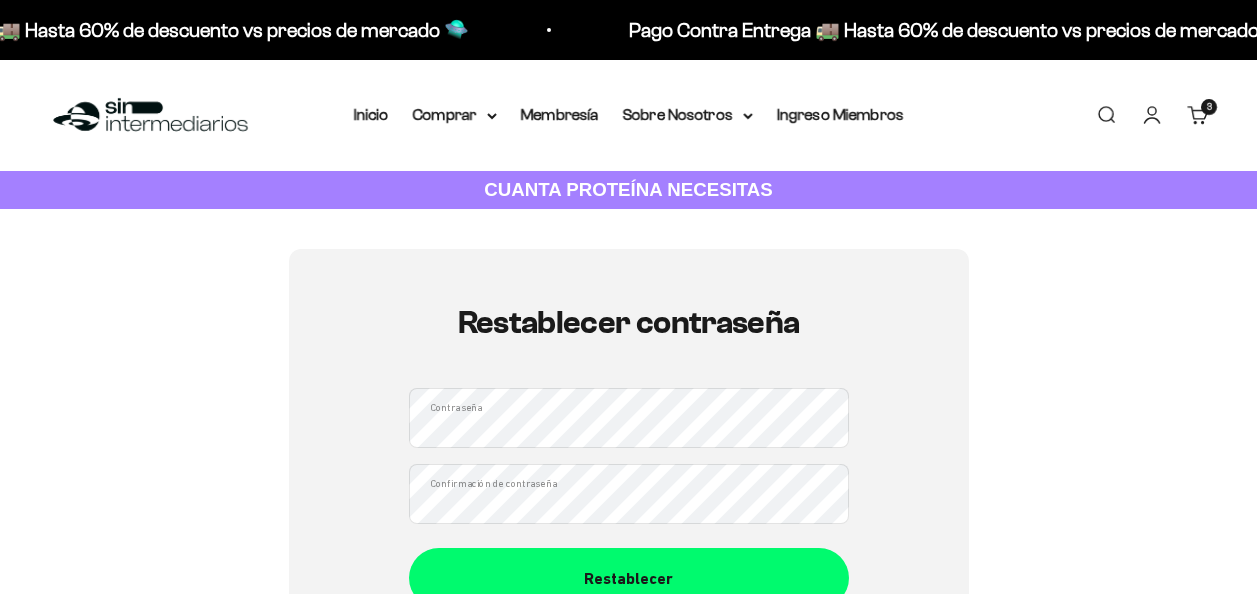 scroll, scrollTop: 0, scrollLeft: 0, axis: both 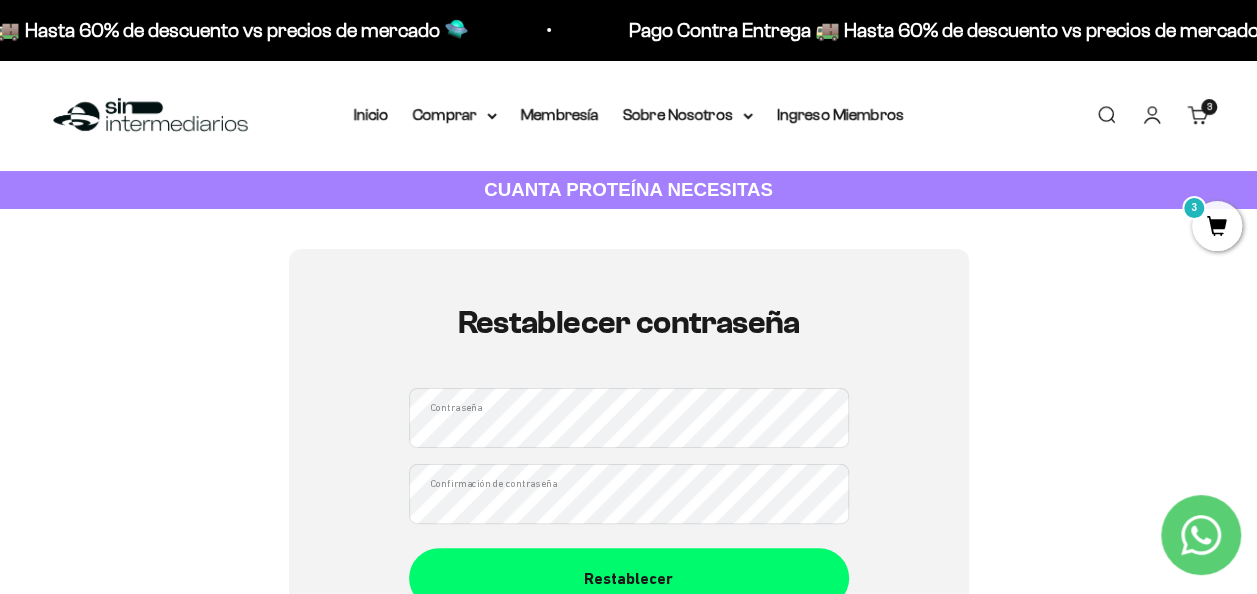 click on "Restablecer contraseña Contraseña Confirmación de contraseña
Restablecer" at bounding box center (629, 456) 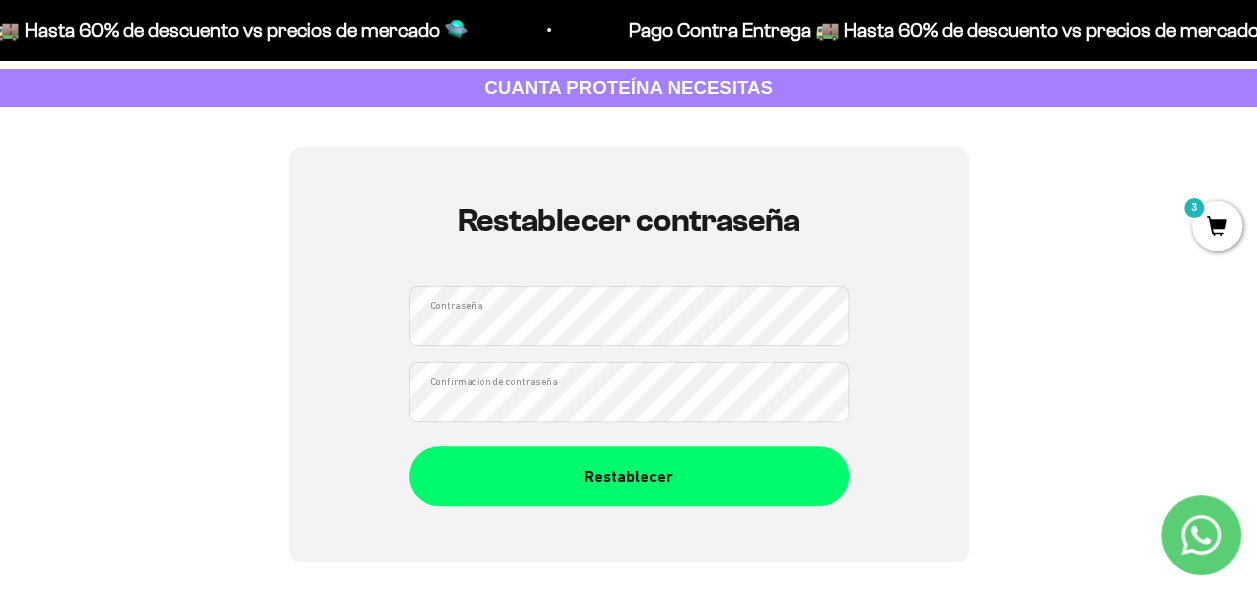 scroll, scrollTop: 200, scrollLeft: 0, axis: vertical 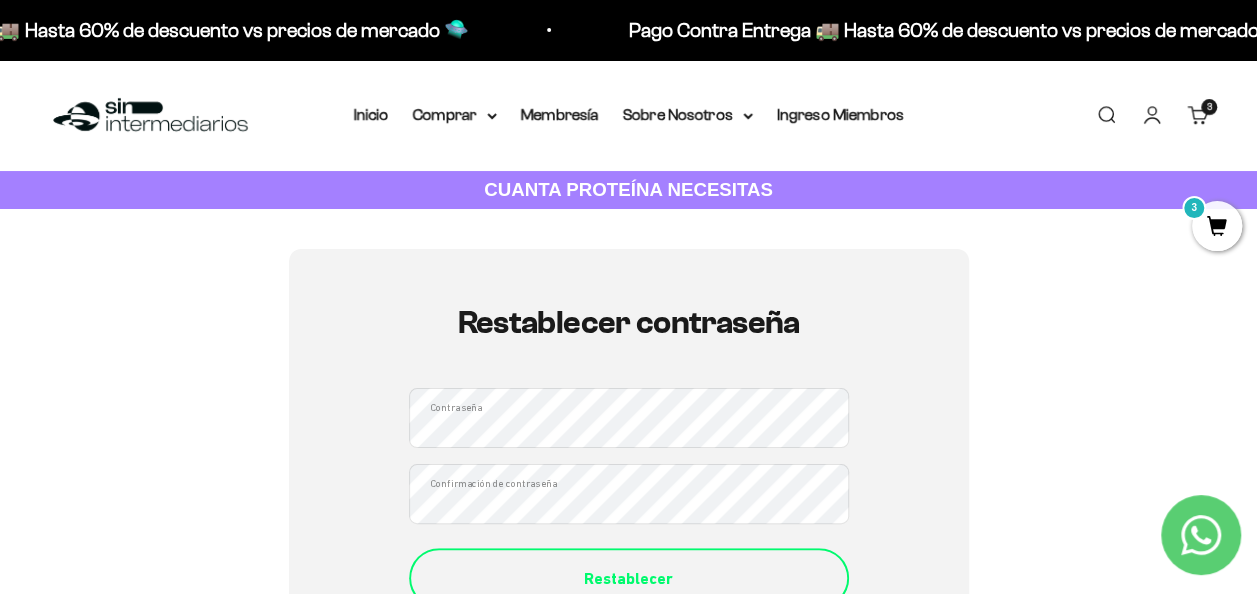 click on "Restablecer" at bounding box center [629, 579] 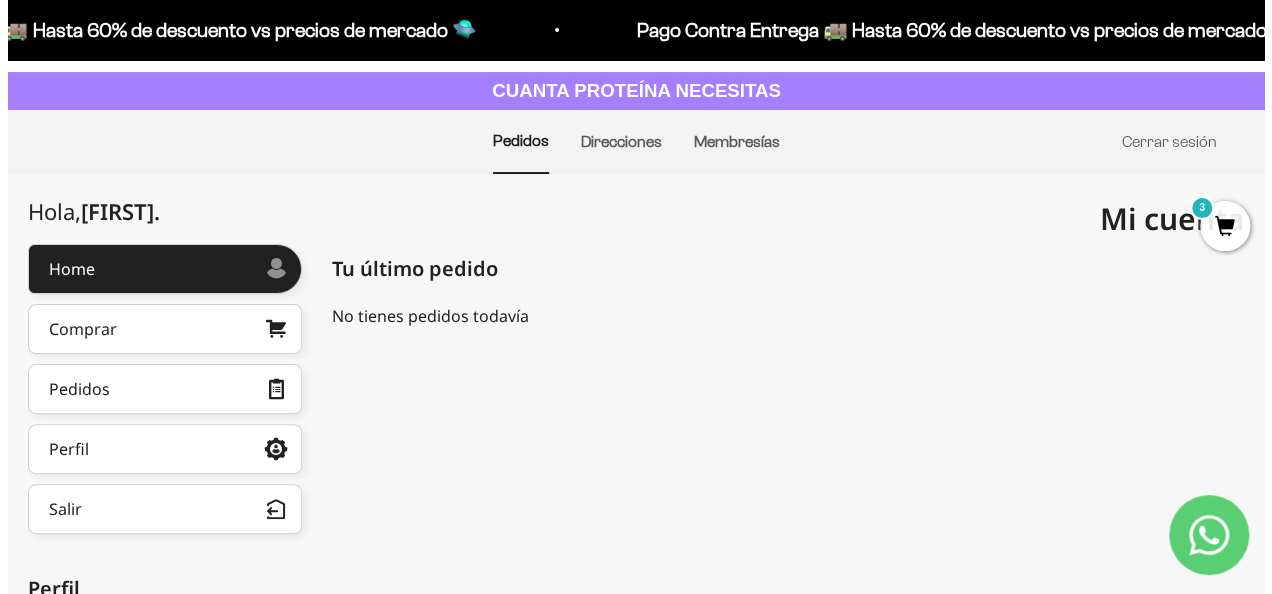 scroll, scrollTop: 90, scrollLeft: 0, axis: vertical 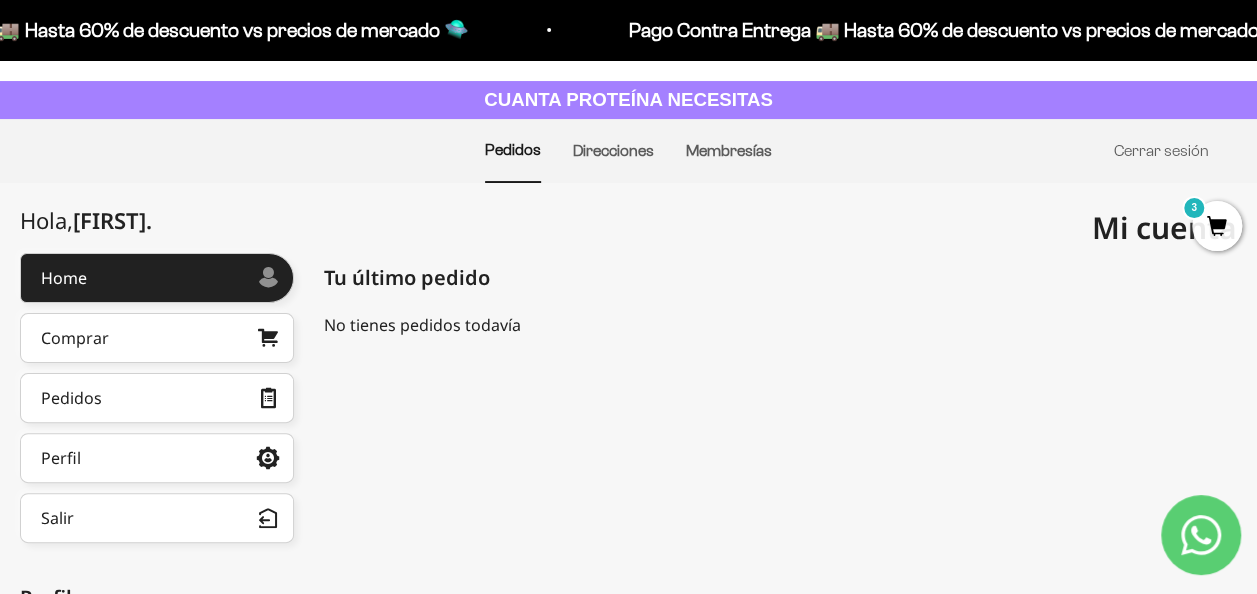 click on "3" at bounding box center (1217, 226) 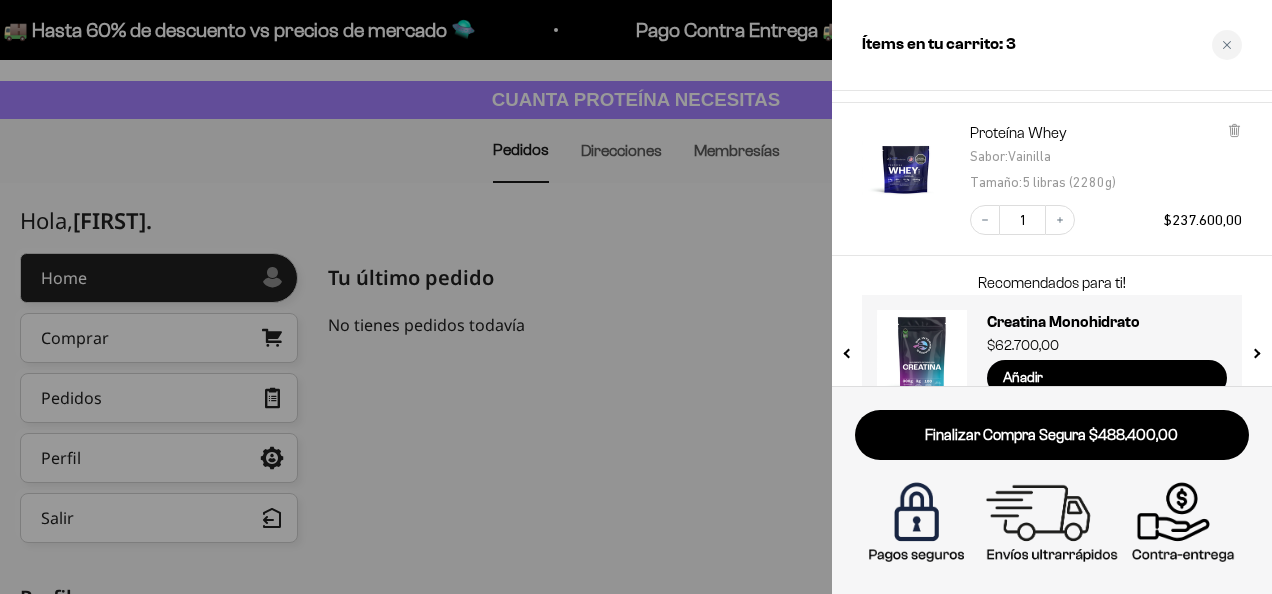 scroll, scrollTop: 406, scrollLeft: 0, axis: vertical 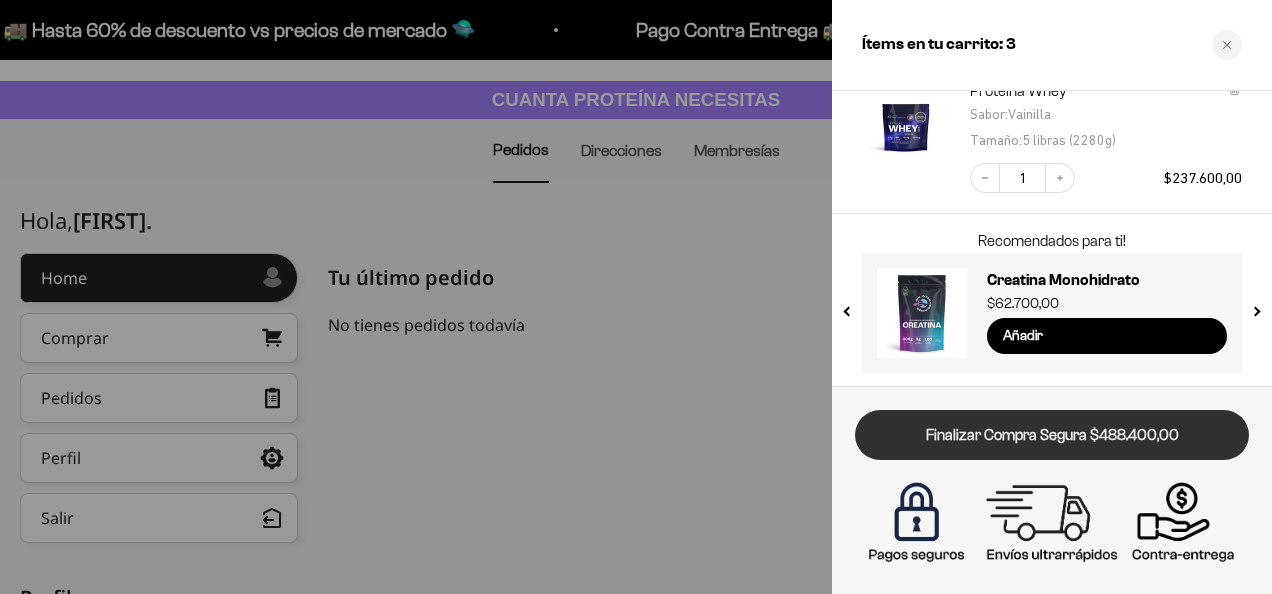 click on "Finalizar Compra Segura $488.400,00" at bounding box center (1052, 435) 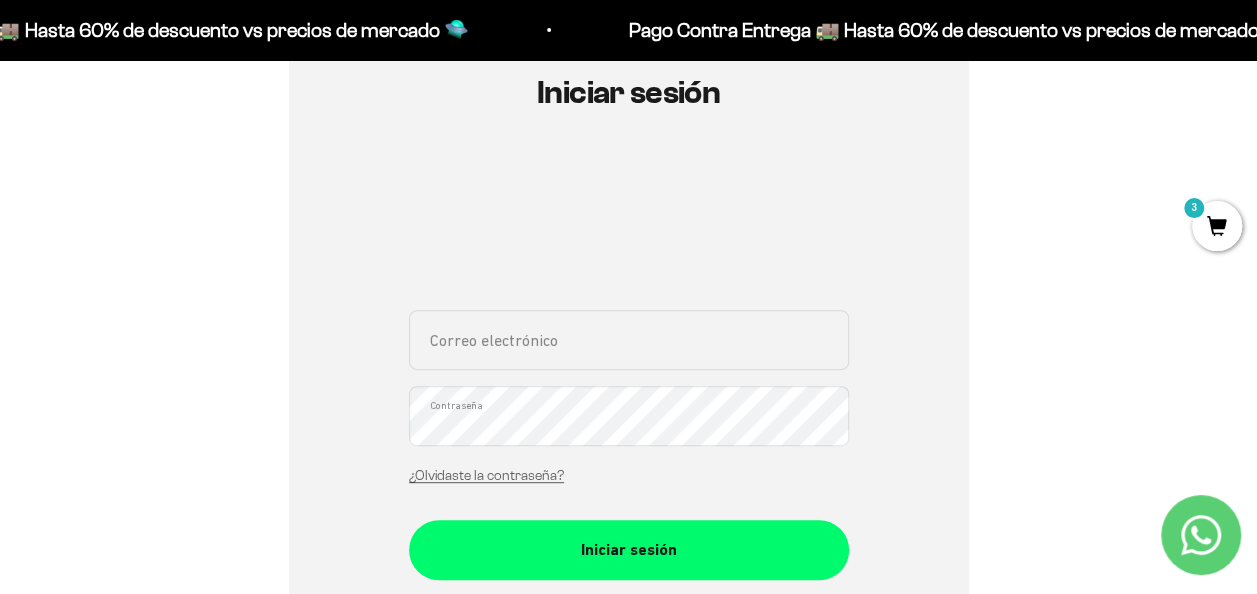 scroll, scrollTop: 300, scrollLeft: 0, axis: vertical 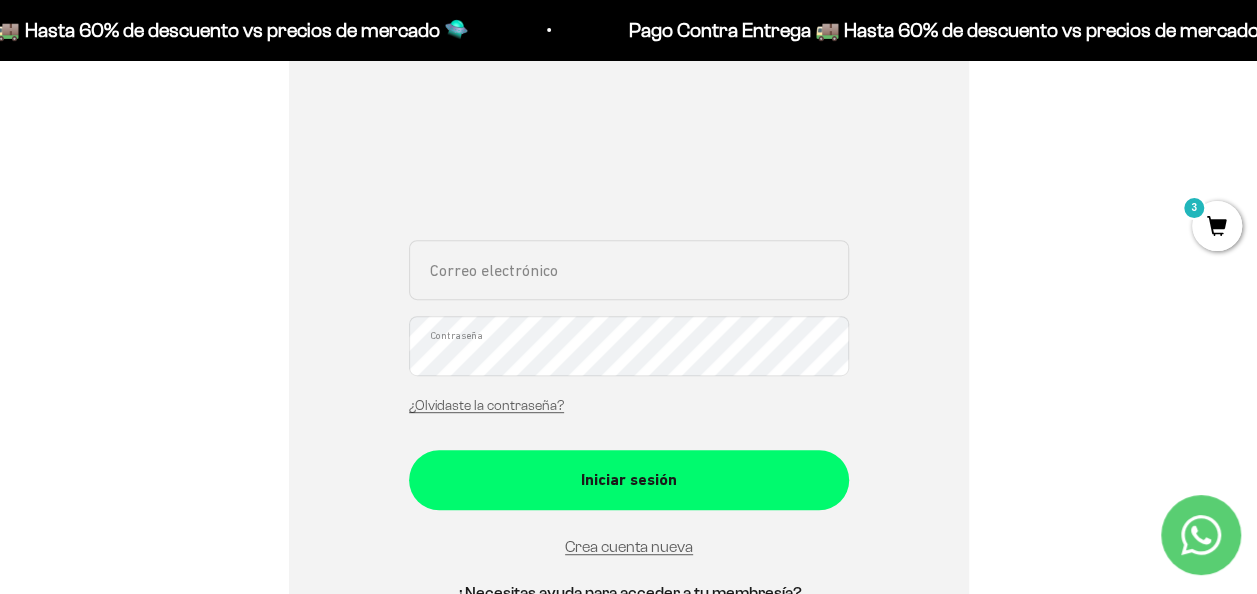 click on "Correo electrónico" at bounding box center (629, 270) 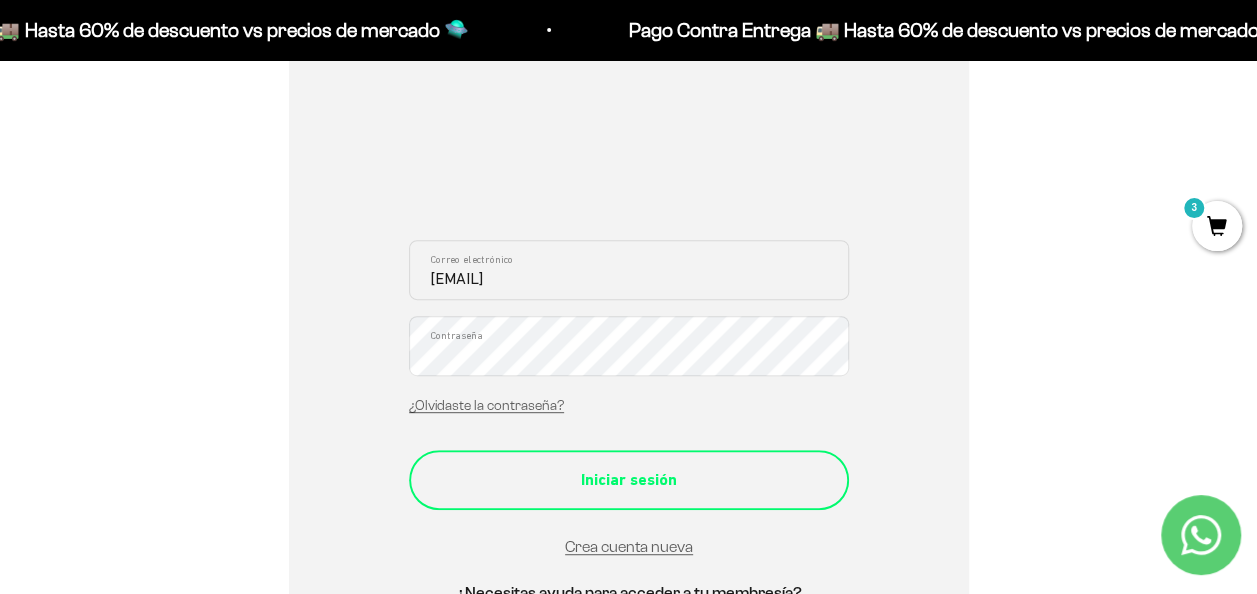 click on "Iniciar sesión" at bounding box center [629, 480] 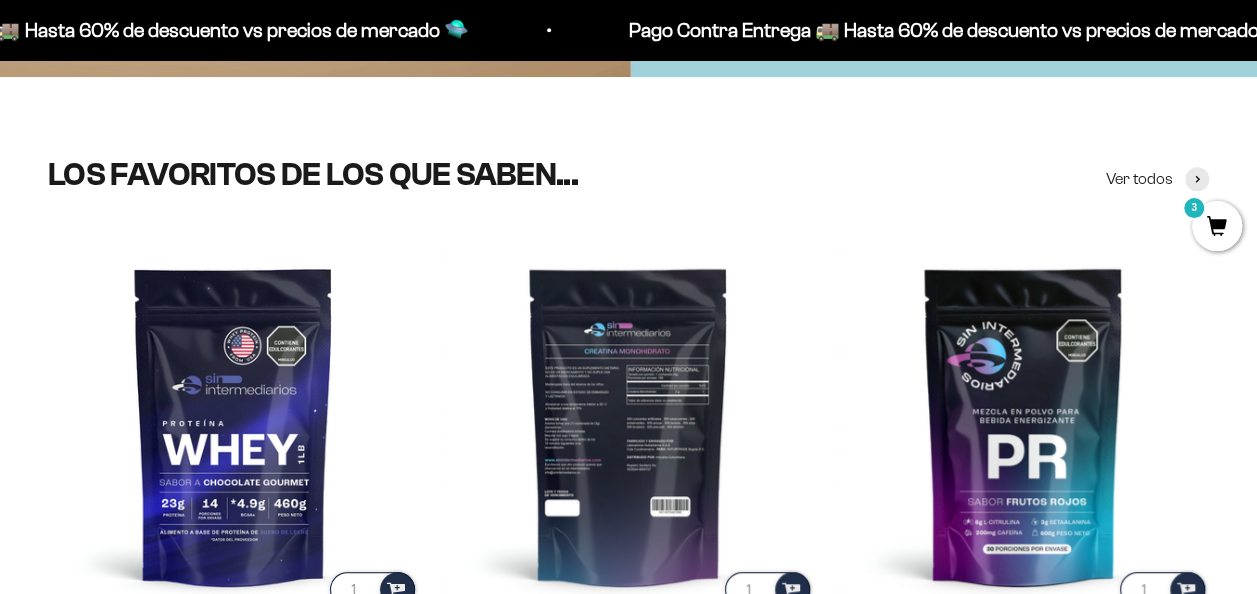 scroll, scrollTop: 800, scrollLeft: 0, axis: vertical 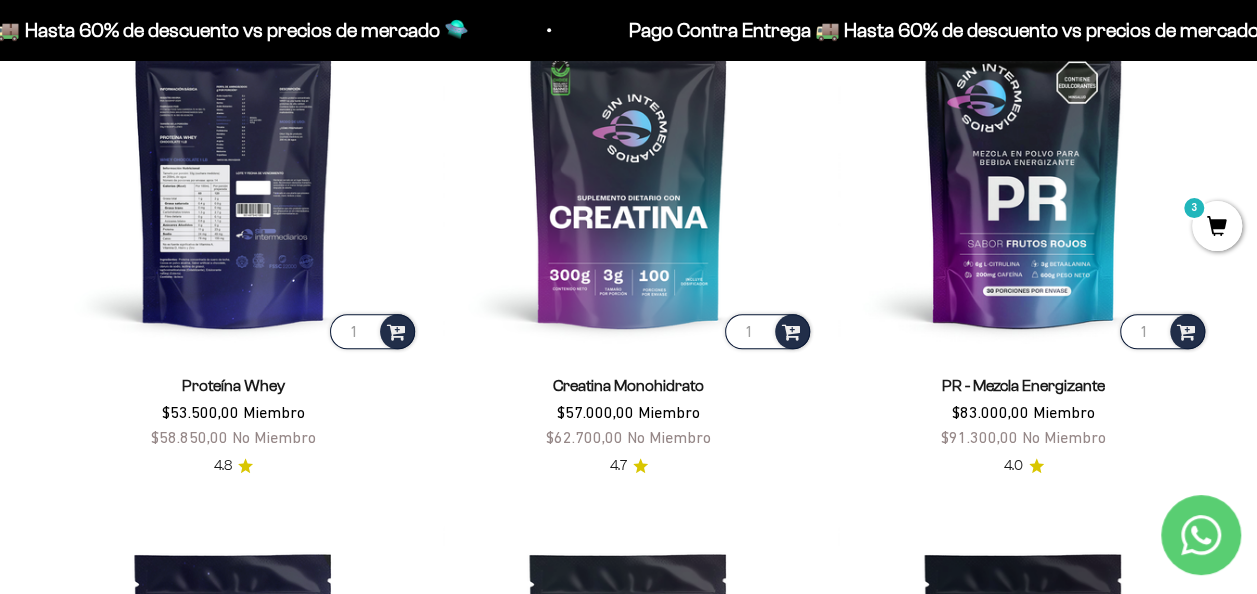 click at bounding box center (233, 167) 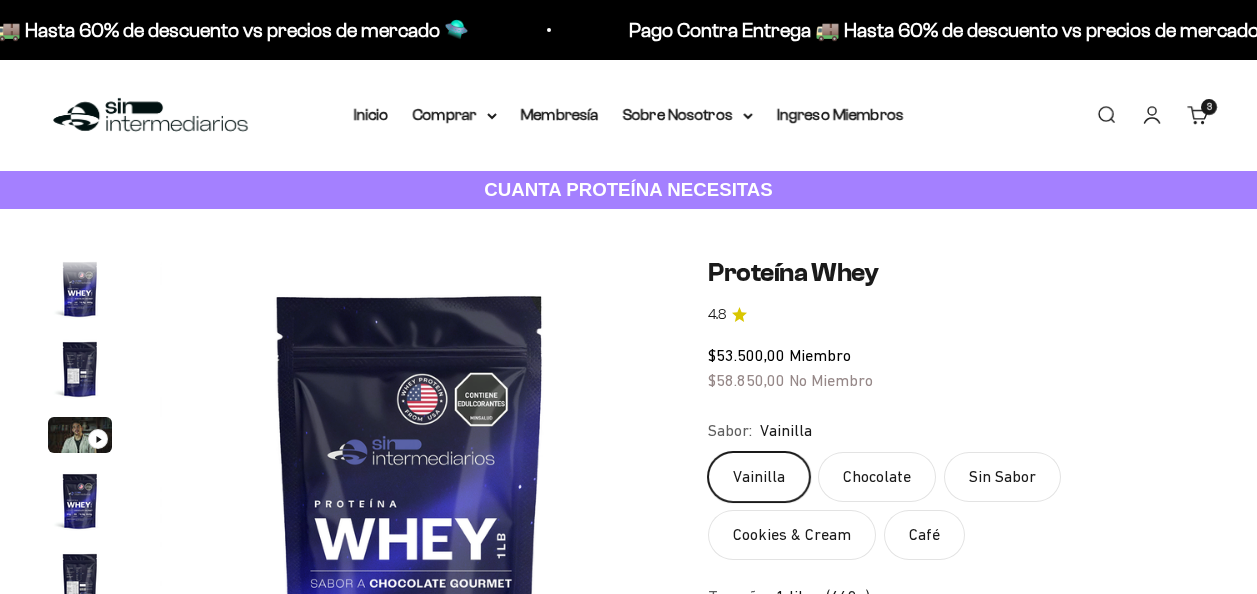 scroll, scrollTop: 240, scrollLeft: 0, axis: vertical 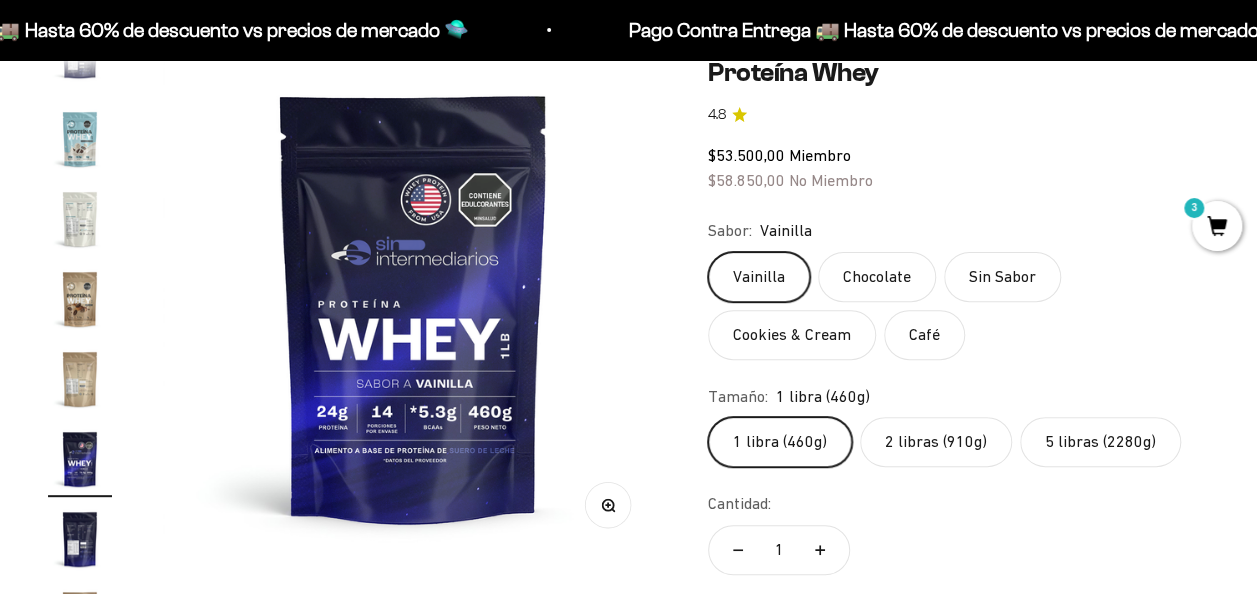click on "5 libras (2280g)" 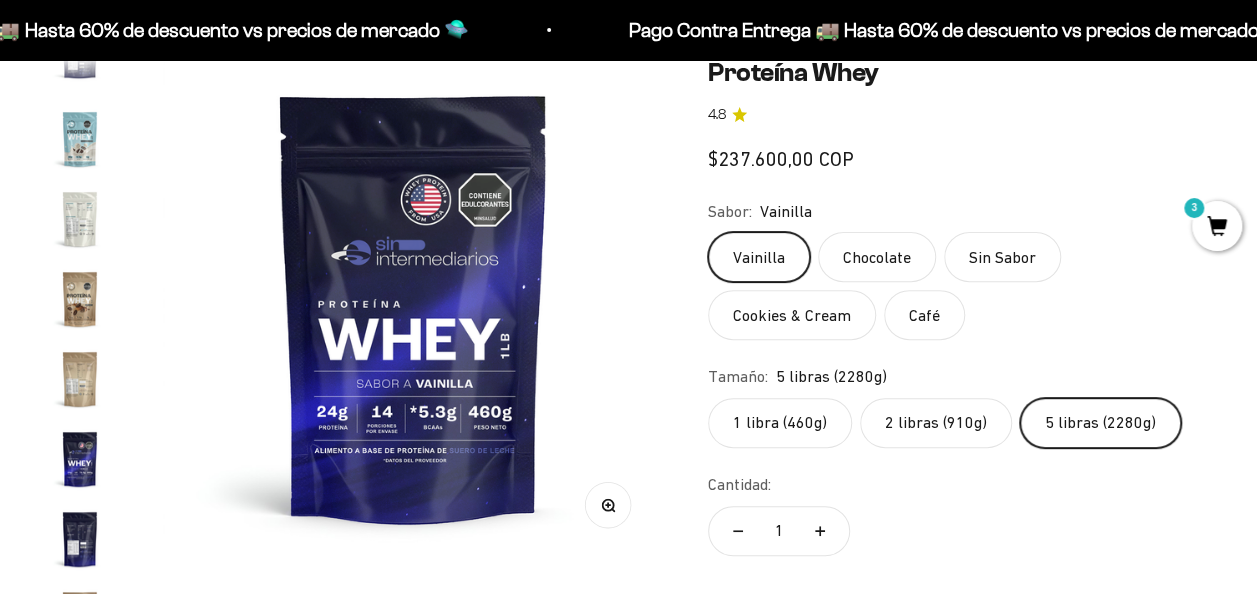 scroll, scrollTop: 0, scrollLeft: 4607, axis: horizontal 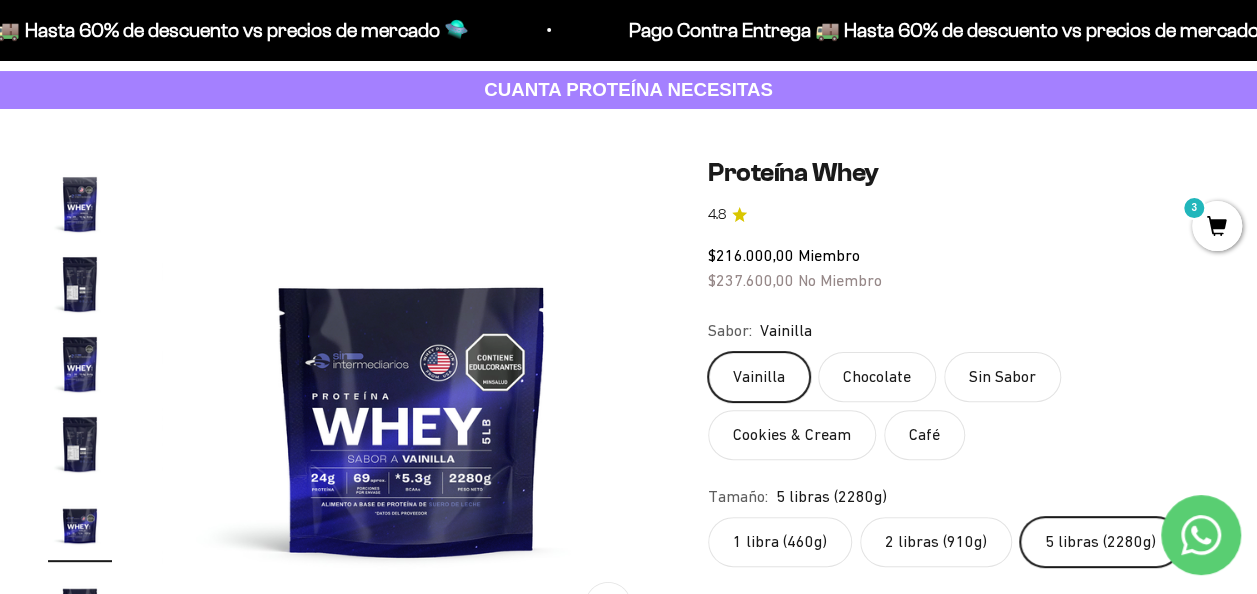 click on "2 libras (910g)" 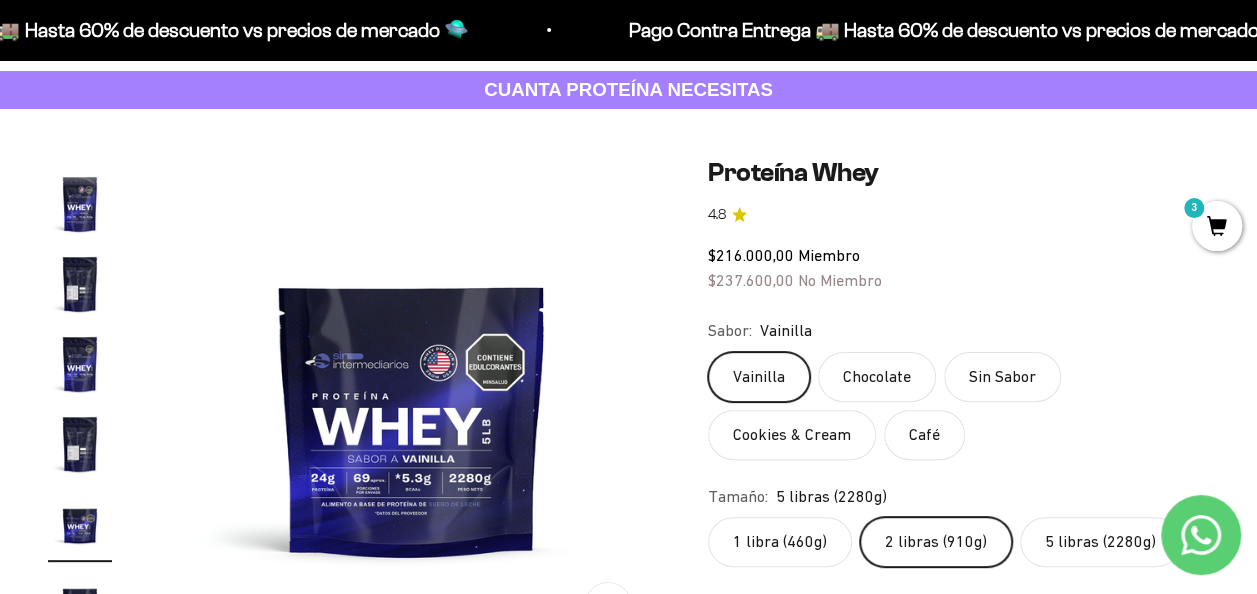scroll, scrollTop: 0, scrollLeft: 2560, axis: horizontal 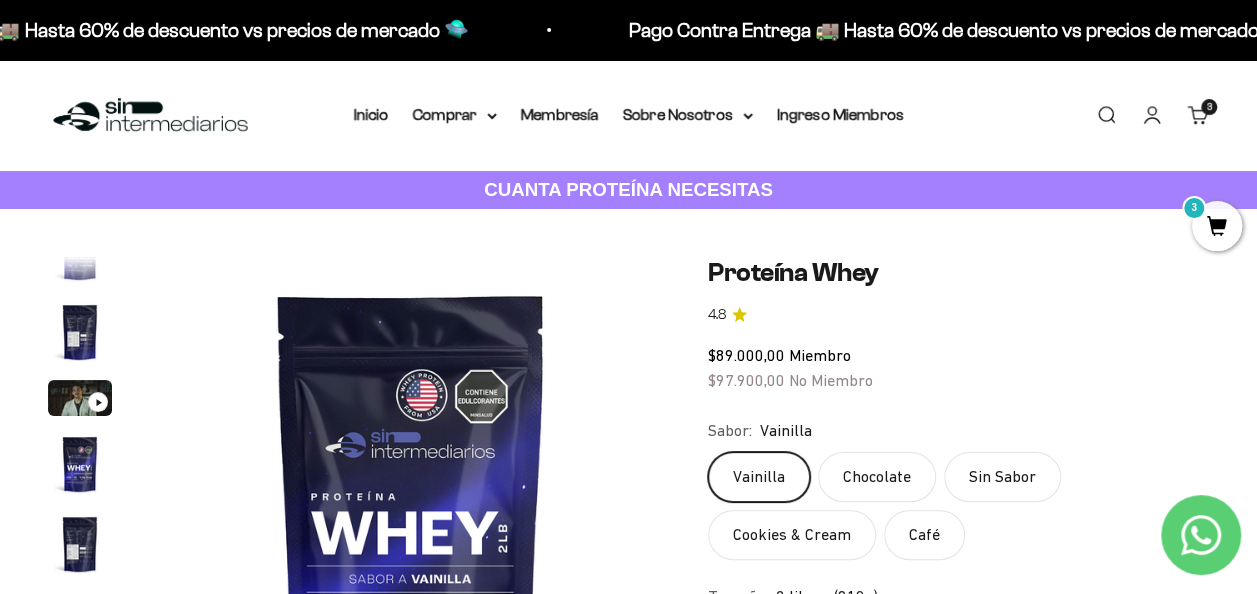 click on "Menú
Buscar
Inicio
Comprar
Proteínas
Ver Todos
Whey
Iso Vegan Pancakes Pre-Entreno 3" at bounding box center (628, 115) 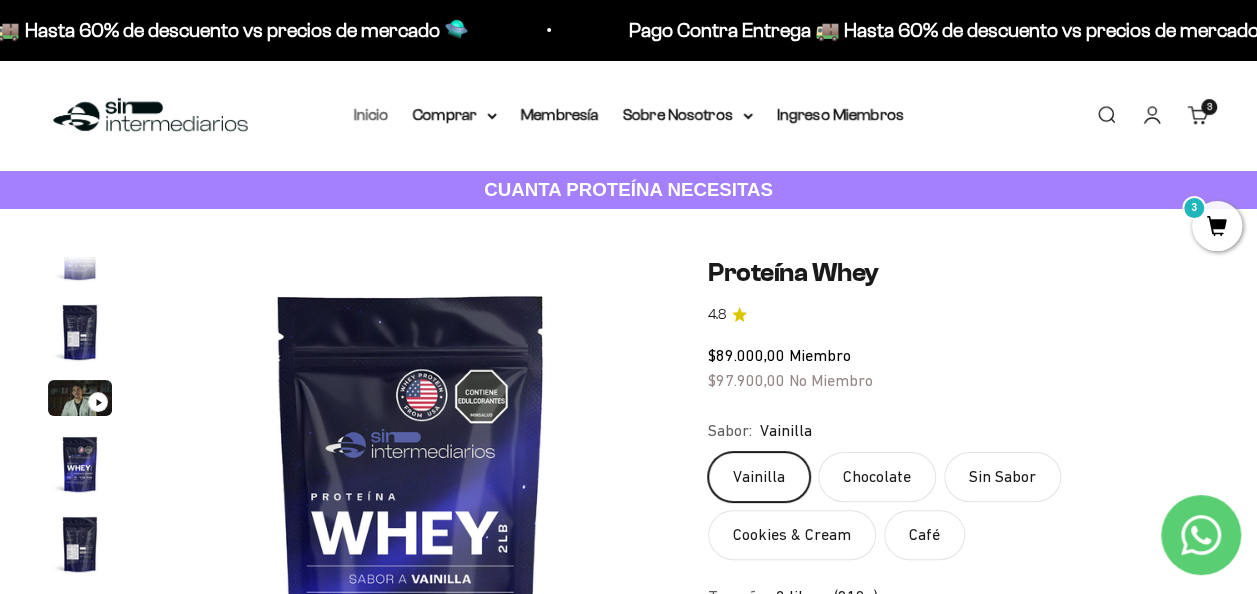 click on "Inicio" at bounding box center (371, 114) 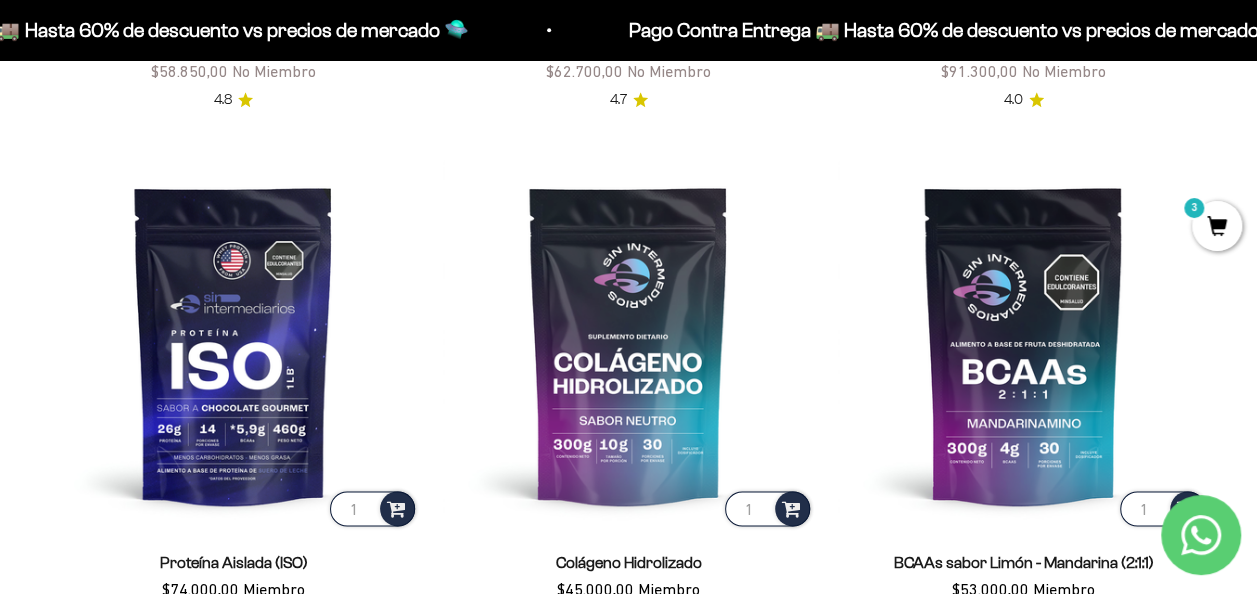 scroll, scrollTop: 1200, scrollLeft: 0, axis: vertical 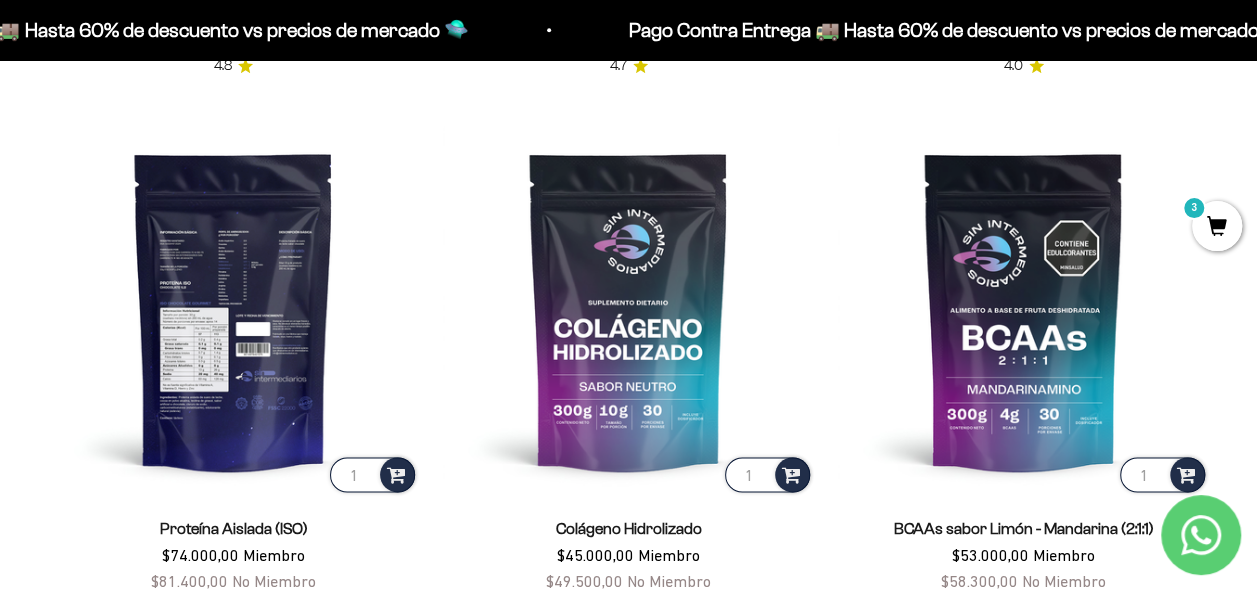 click at bounding box center (233, 310) 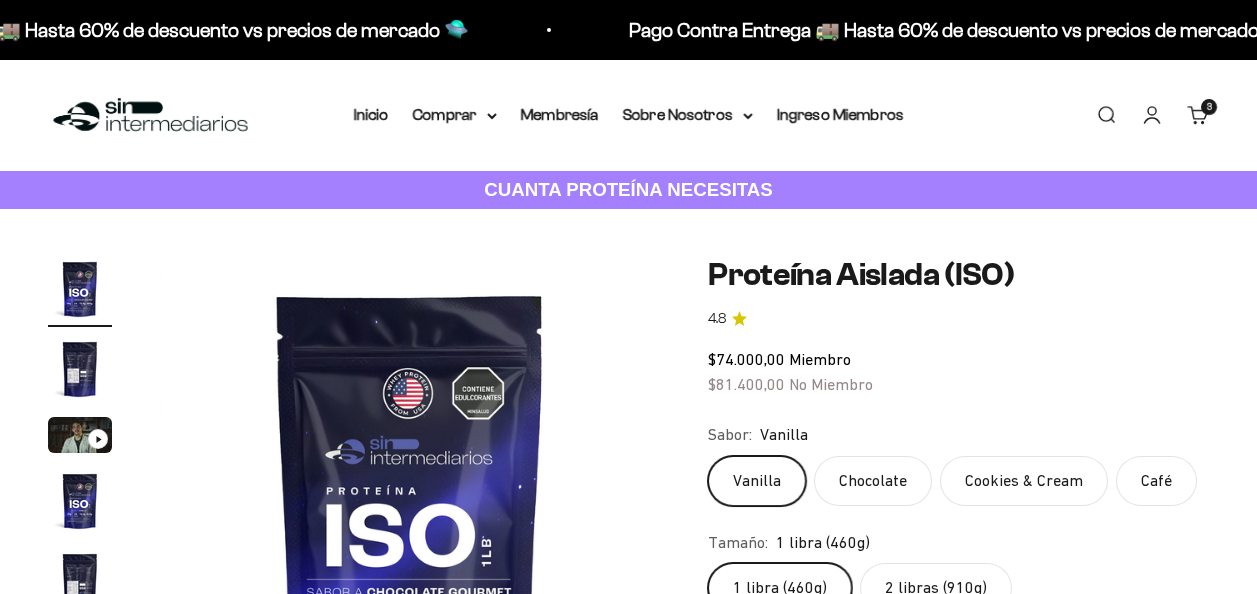 scroll, scrollTop: 0, scrollLeft: 0, axis: both 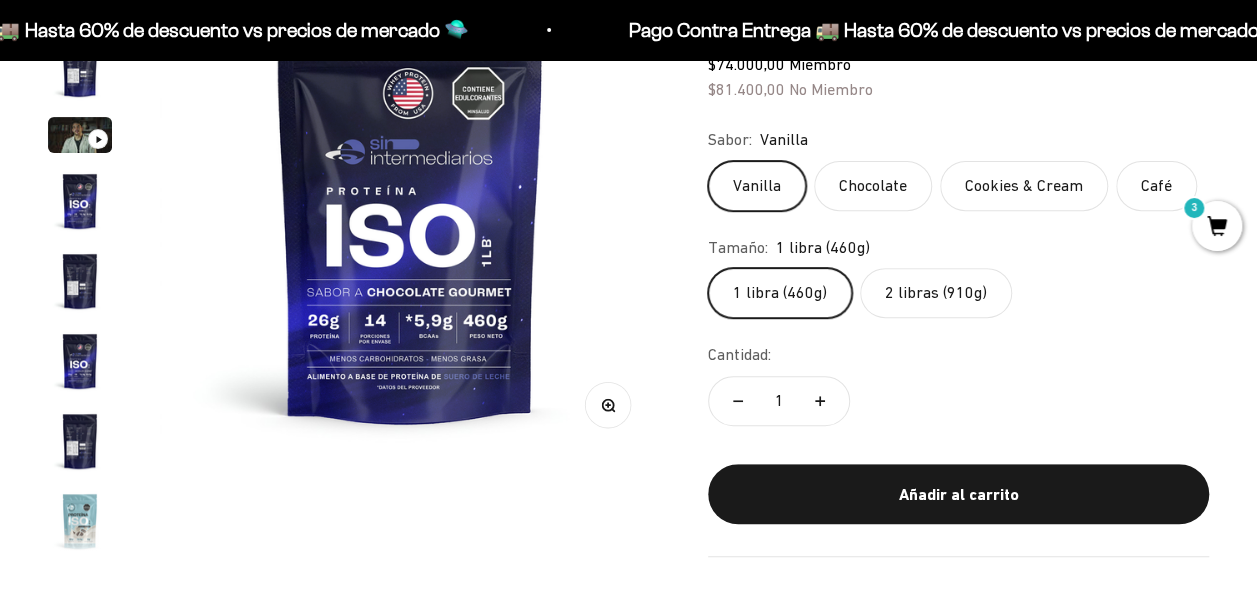 click on "2 libras (910g)" 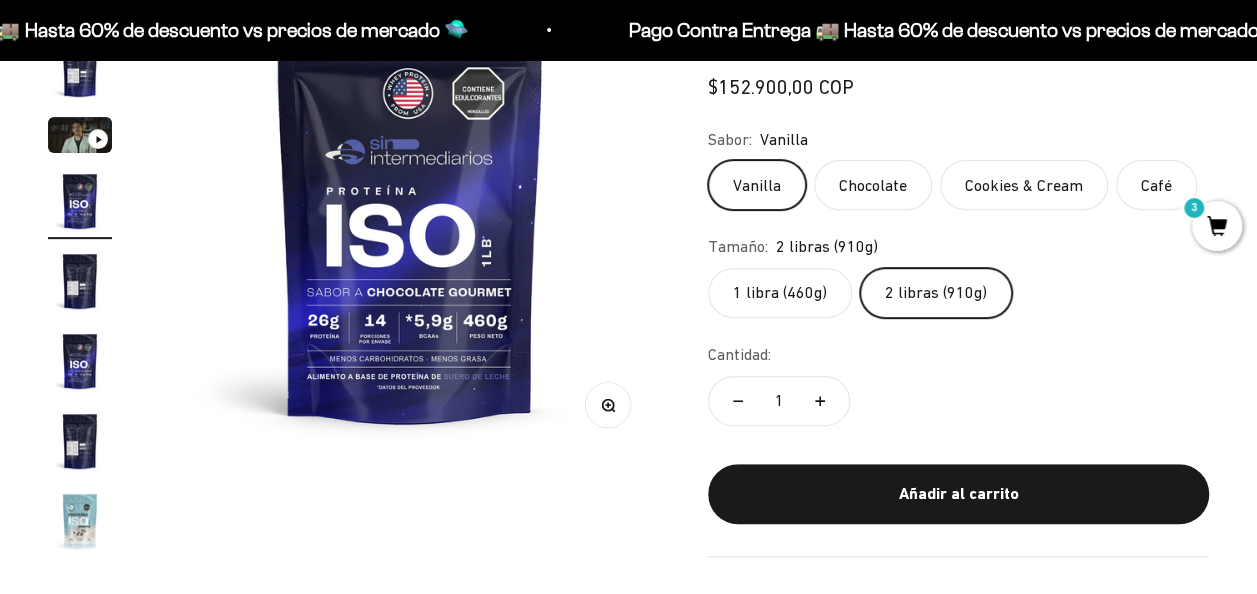 scroll, scrollTop: 0, scrollLeft: 1536, axis: horizontal 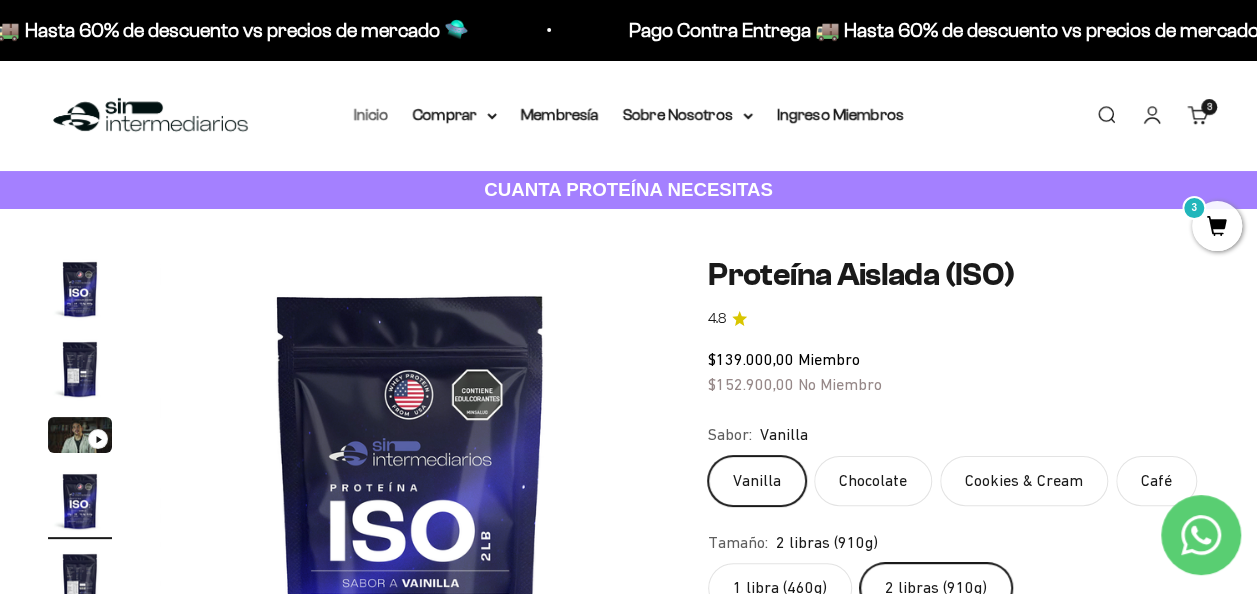 click on "Inicio" at bounding box center (371, 114) 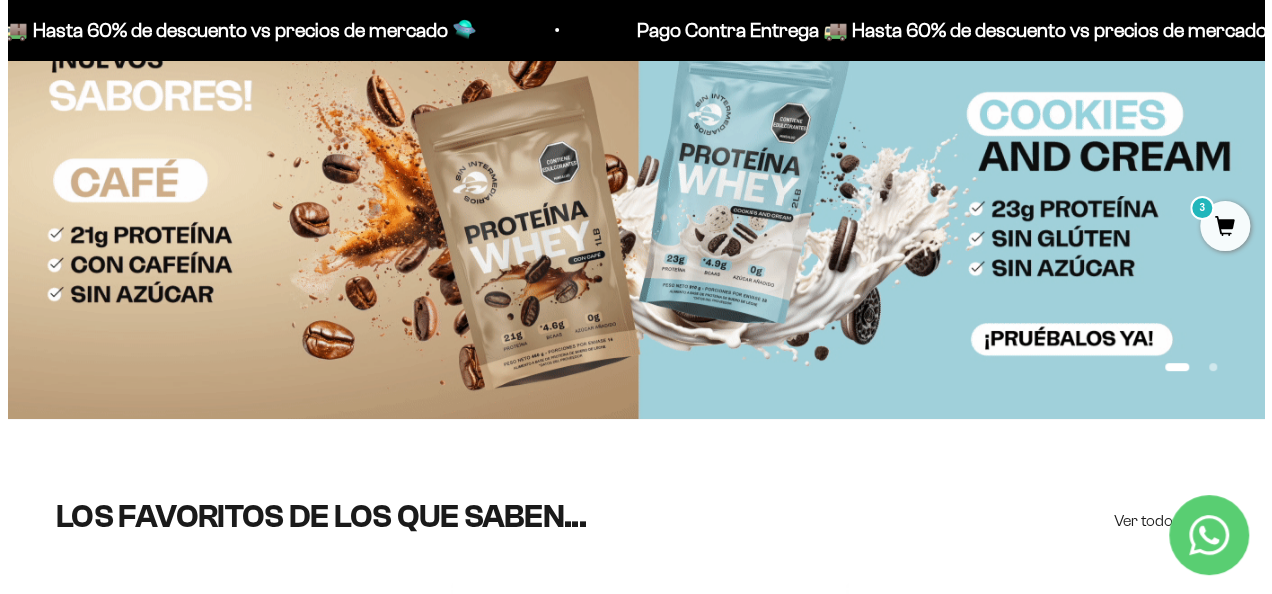 scroll, scrollTop: 0, scrollLeft: 0, axis: both 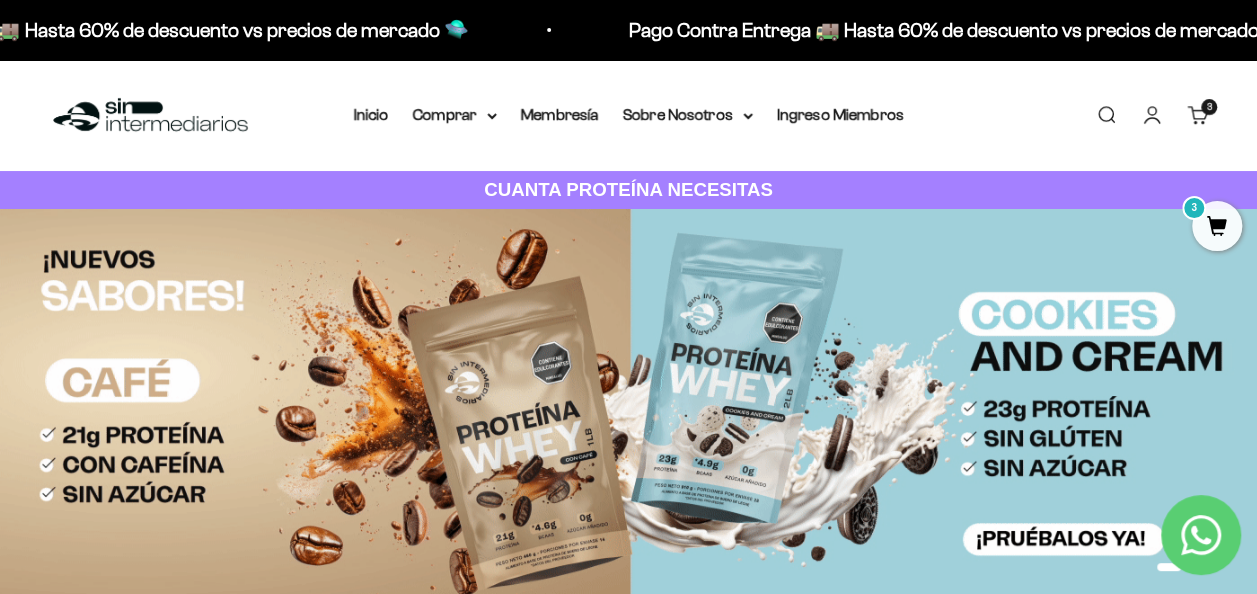 click on "3" at bounding box center [1209, 107] 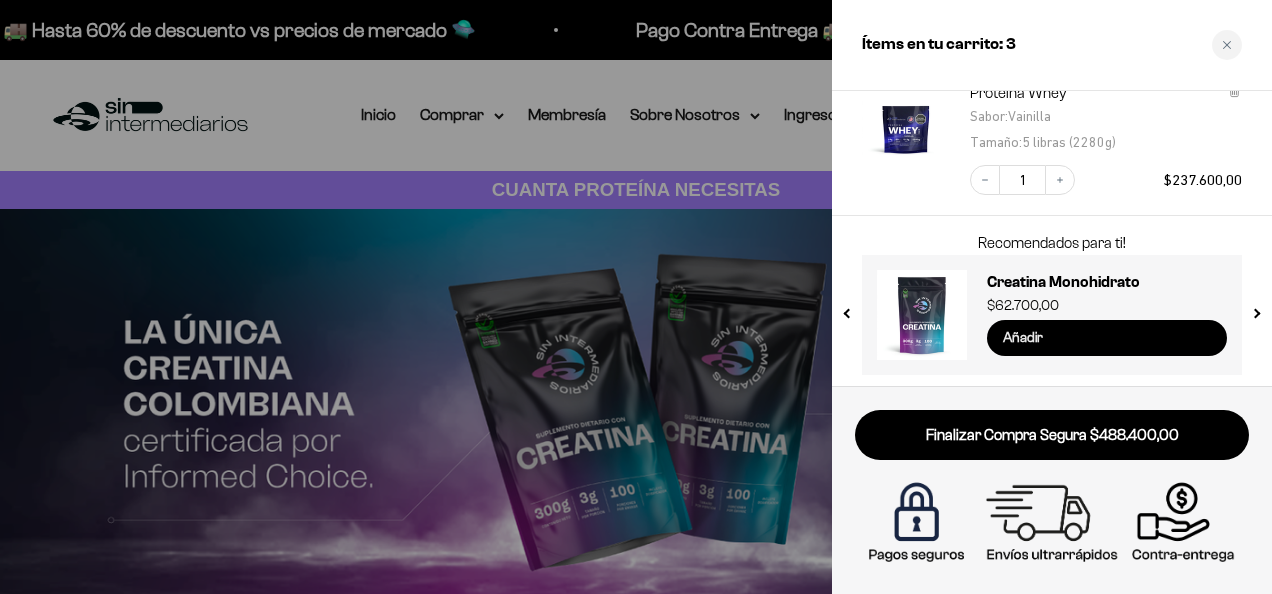 scroll, scrollTop: 406, scrollLeft: 0, axis: vertical 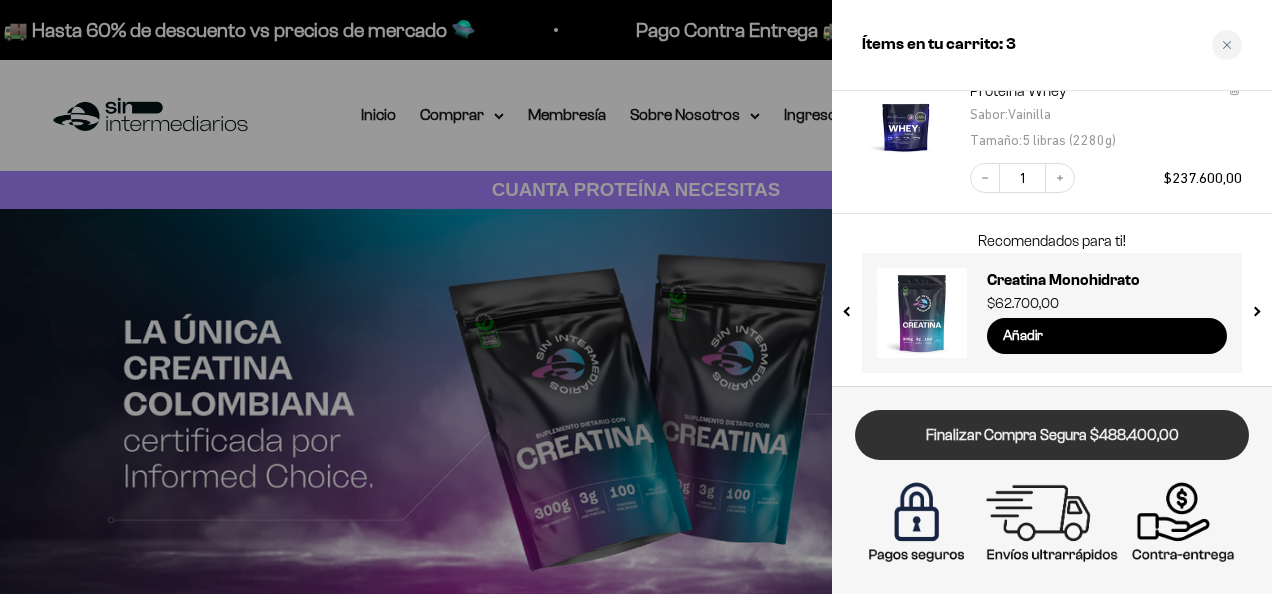 click on "Finalizar Compra Segura $488.400,00" at bounding box center (1052, 435) 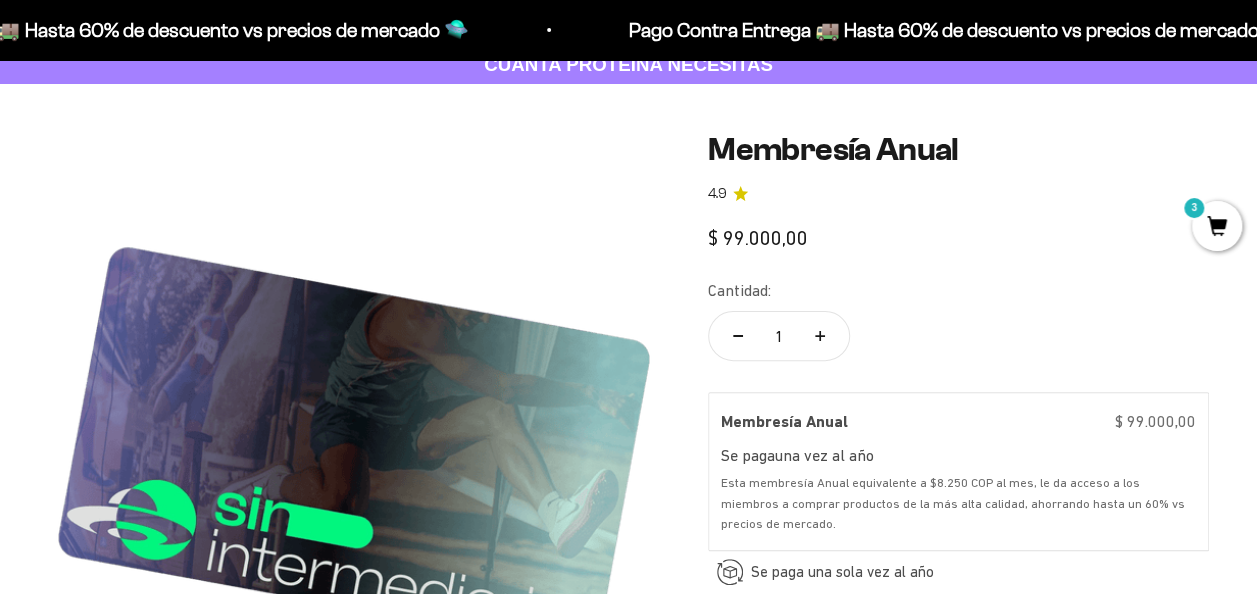 scroll, scrollTop: 200, scrollLeft: 0, axis: vertical 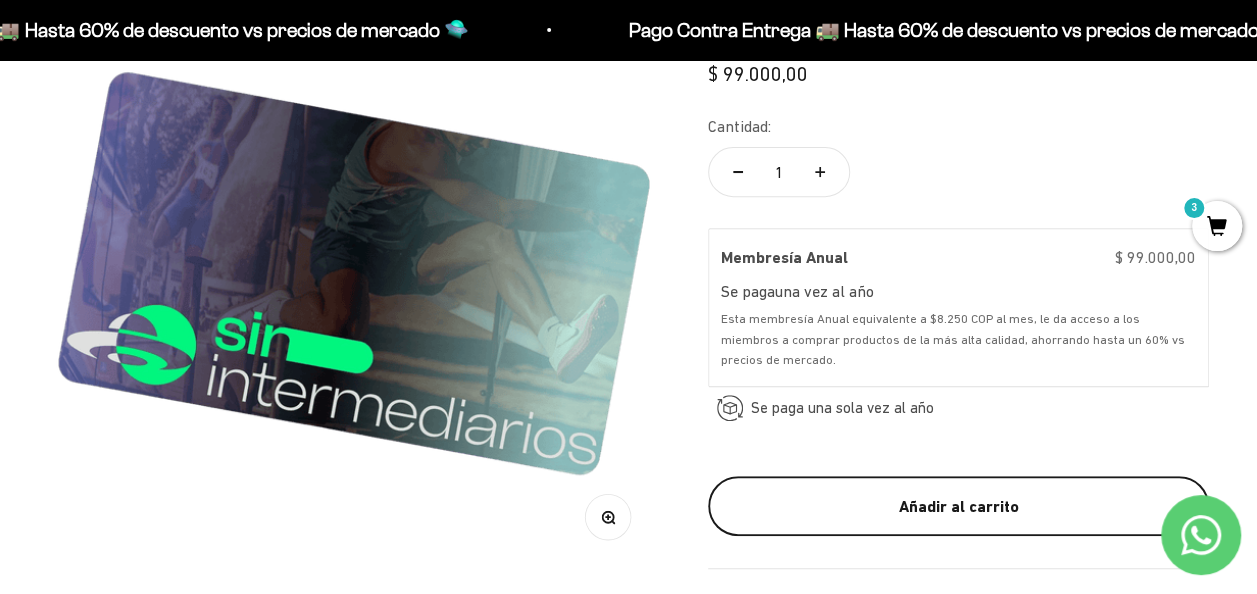 click on "Añadir al carrito" at bounding box center (958, 507) 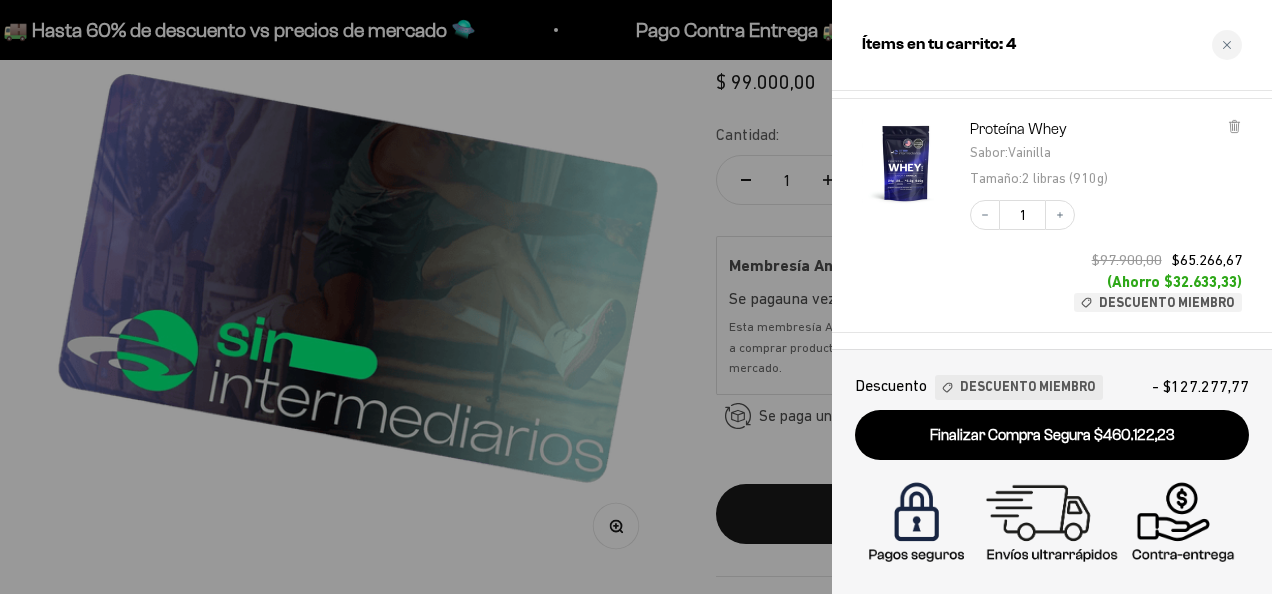 scroll, scrollTop: 500, scrollLeft: 0, axis: vertical 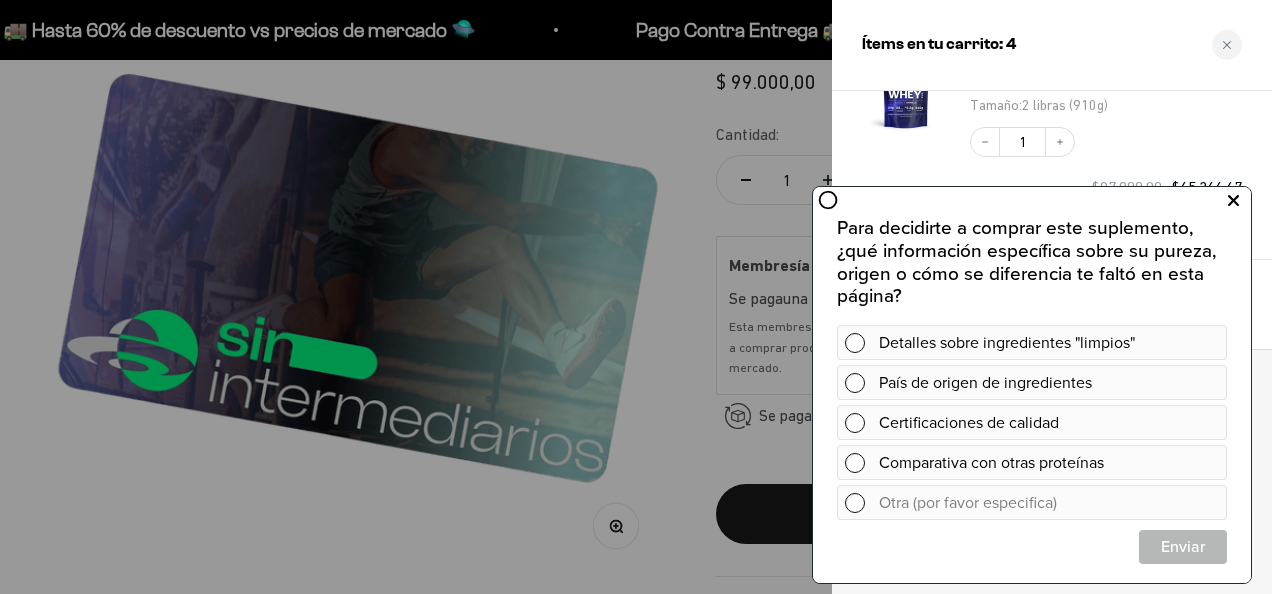 click at bounding box center [1233, 200] 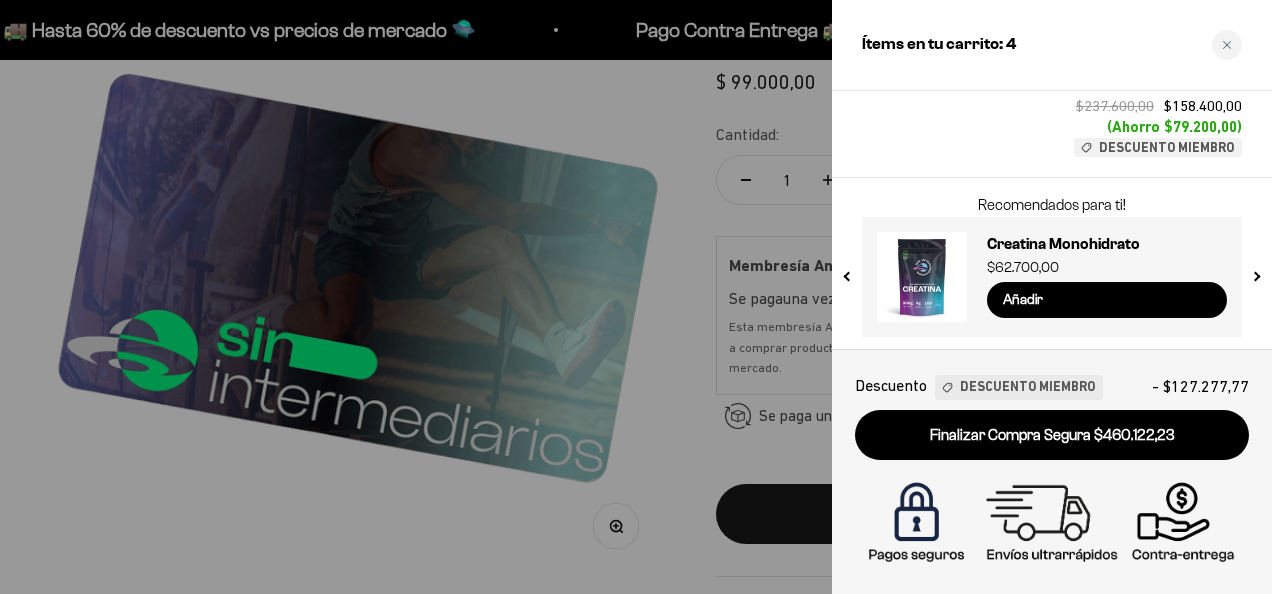scroll, scrollTop: 817, scrollLeft: 0, axis: vertical 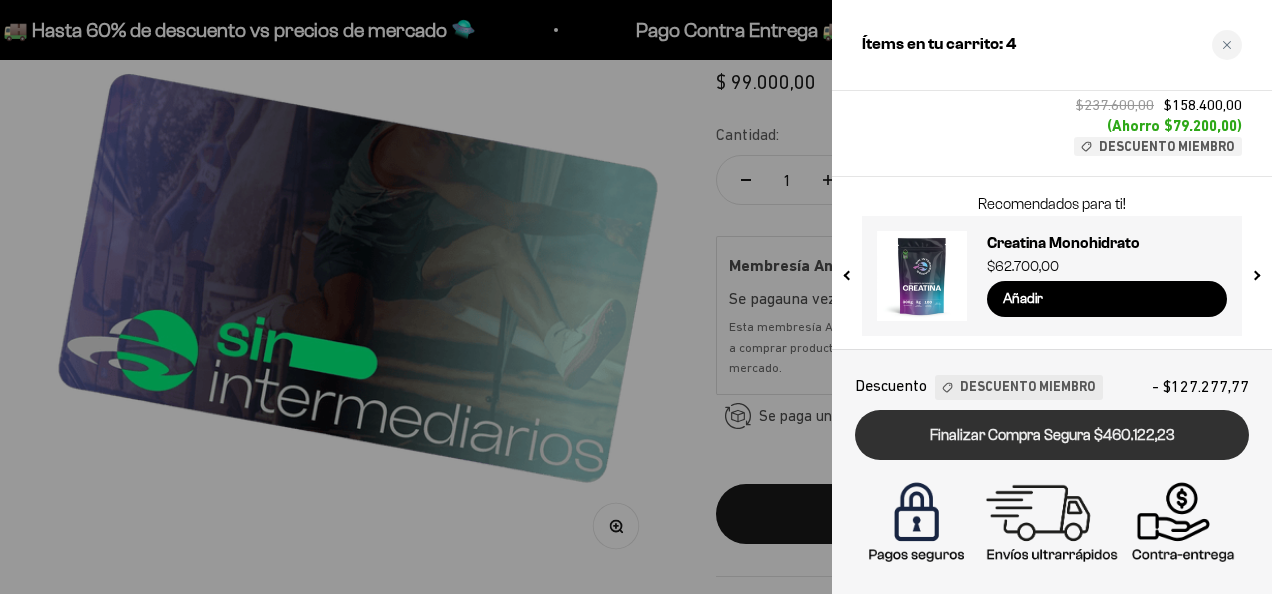 click on "Finalizar Compra Segura $460.122,23" at bounding box center [1052, 435] 